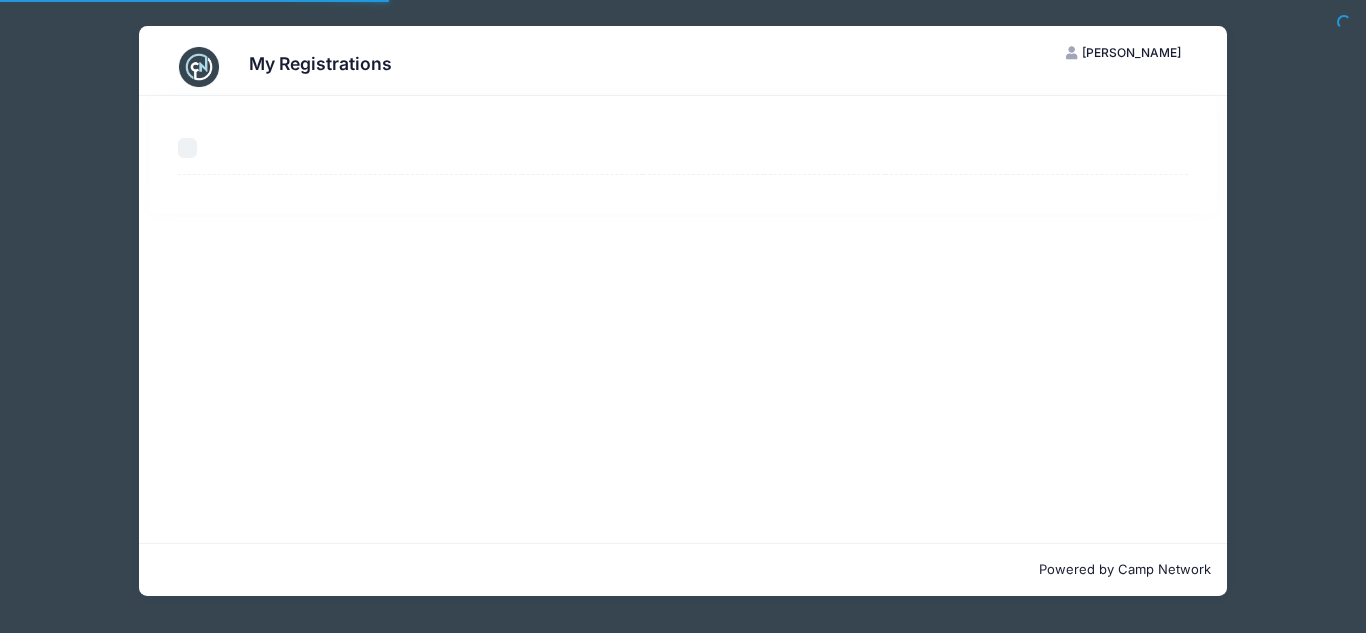 scroll, scrollTop: 0, scrollLeft: 0, axis: both 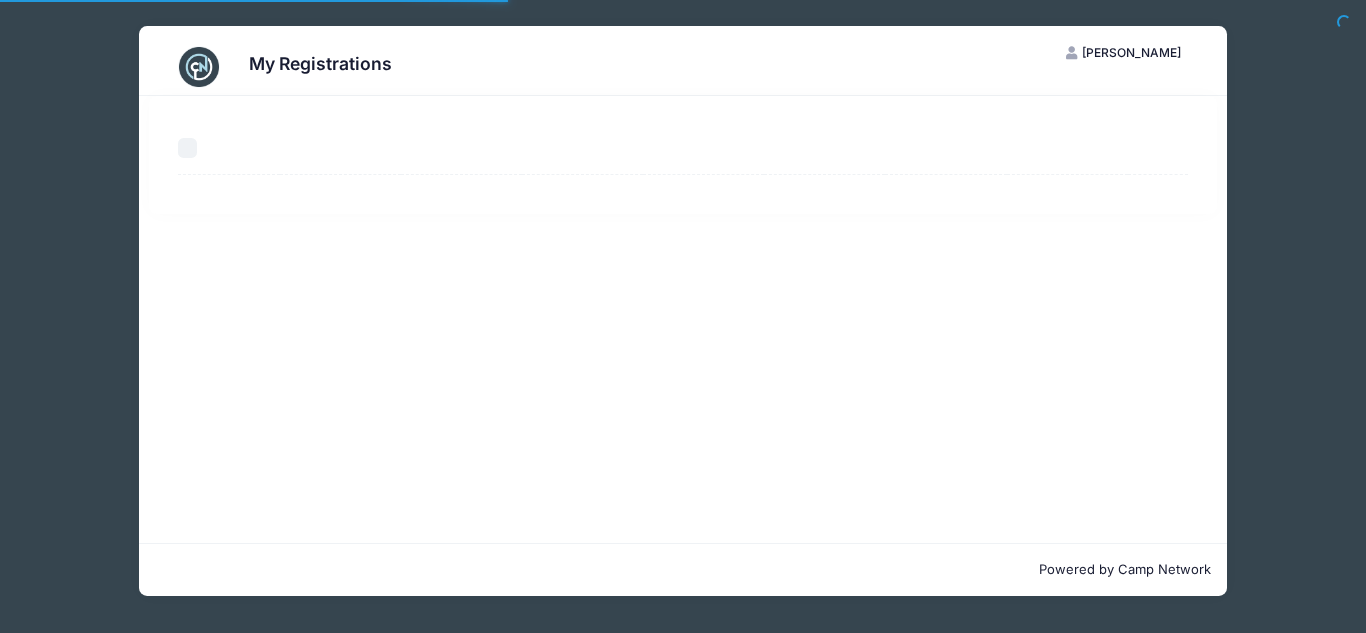 select on "50" 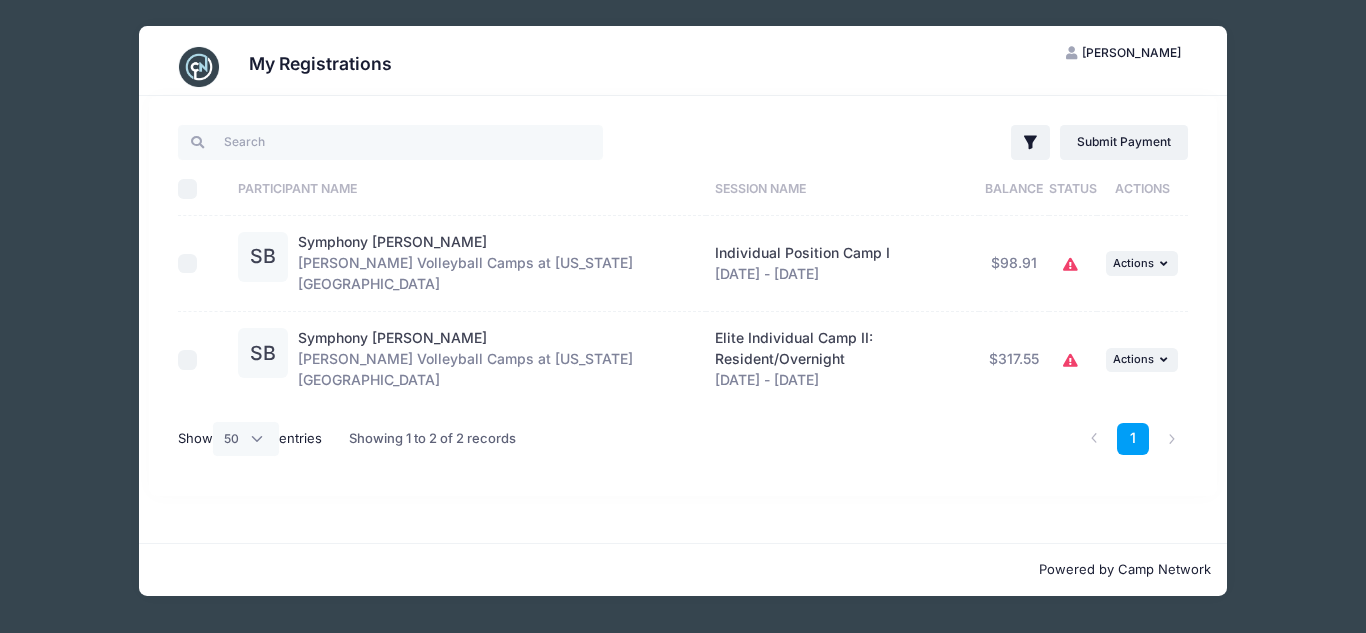 click on "Select All" at bounding box center (188, 189) 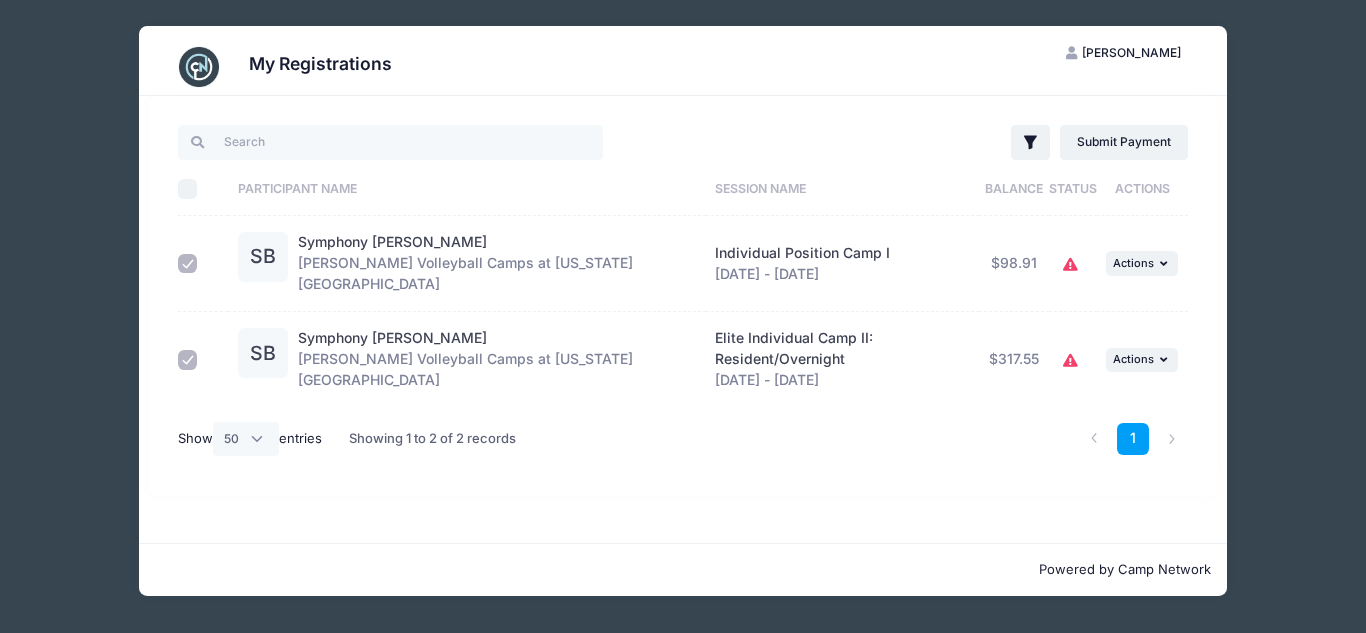 checkbox on "true" 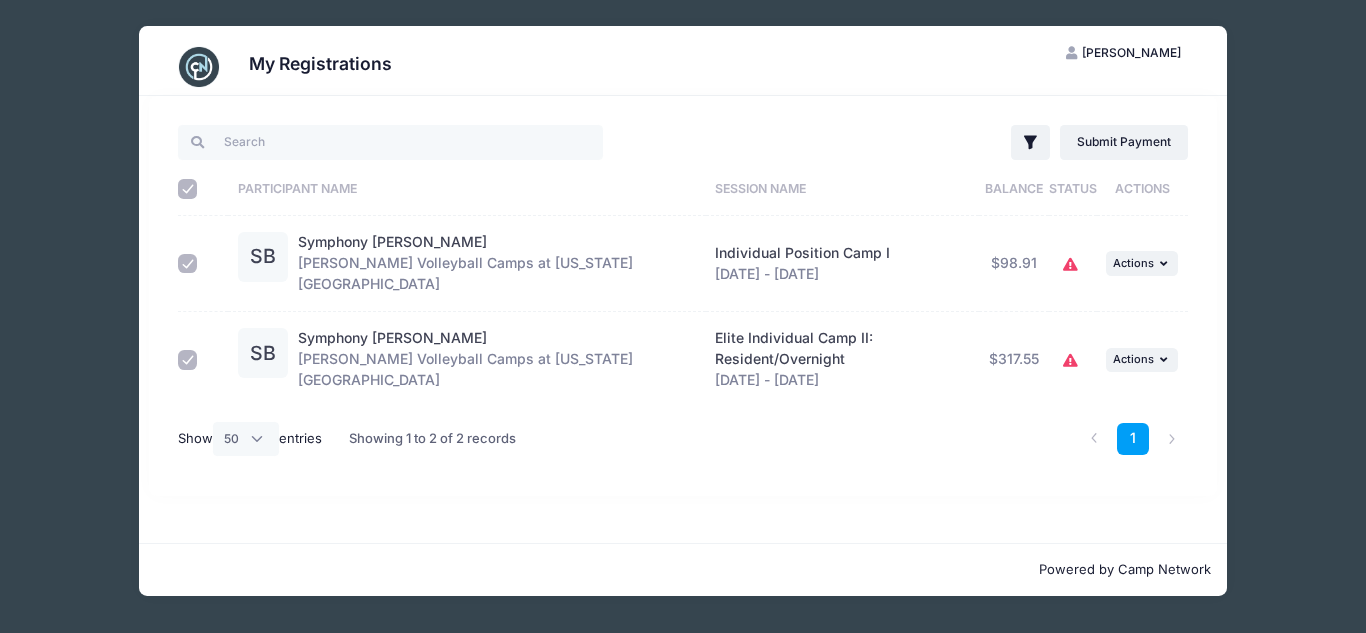 checkbox on "true" 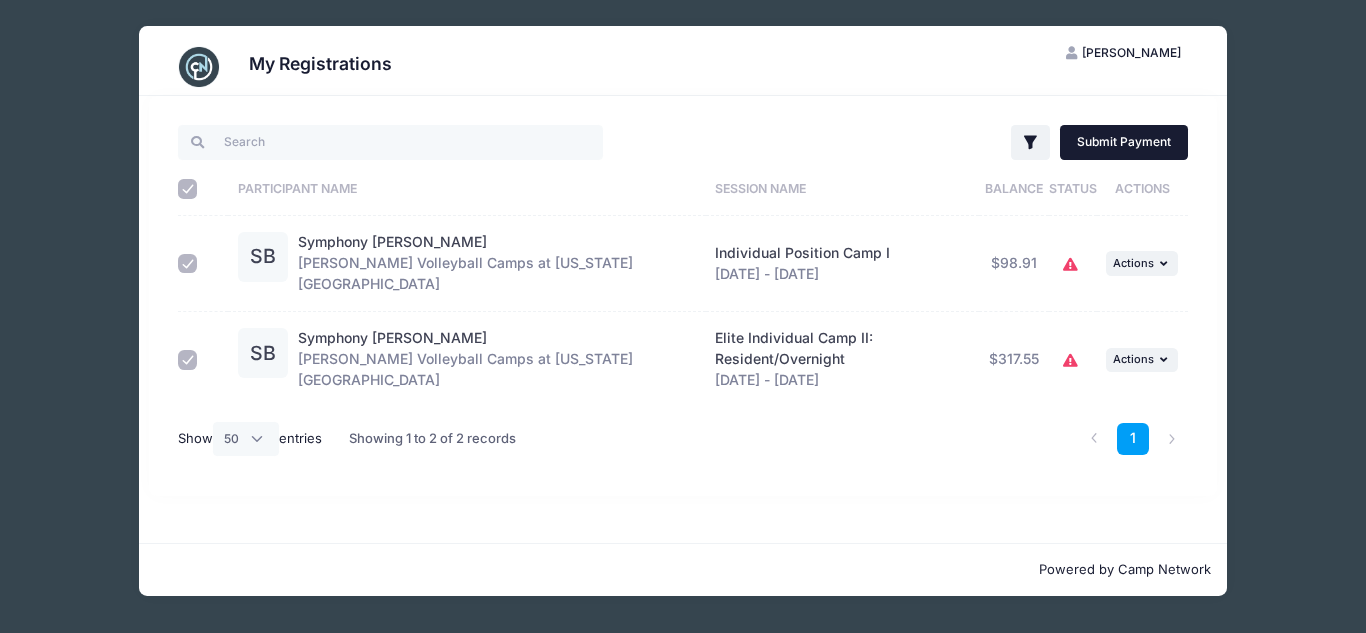click on "Submit Payment" at bounding box center (1124, 142) 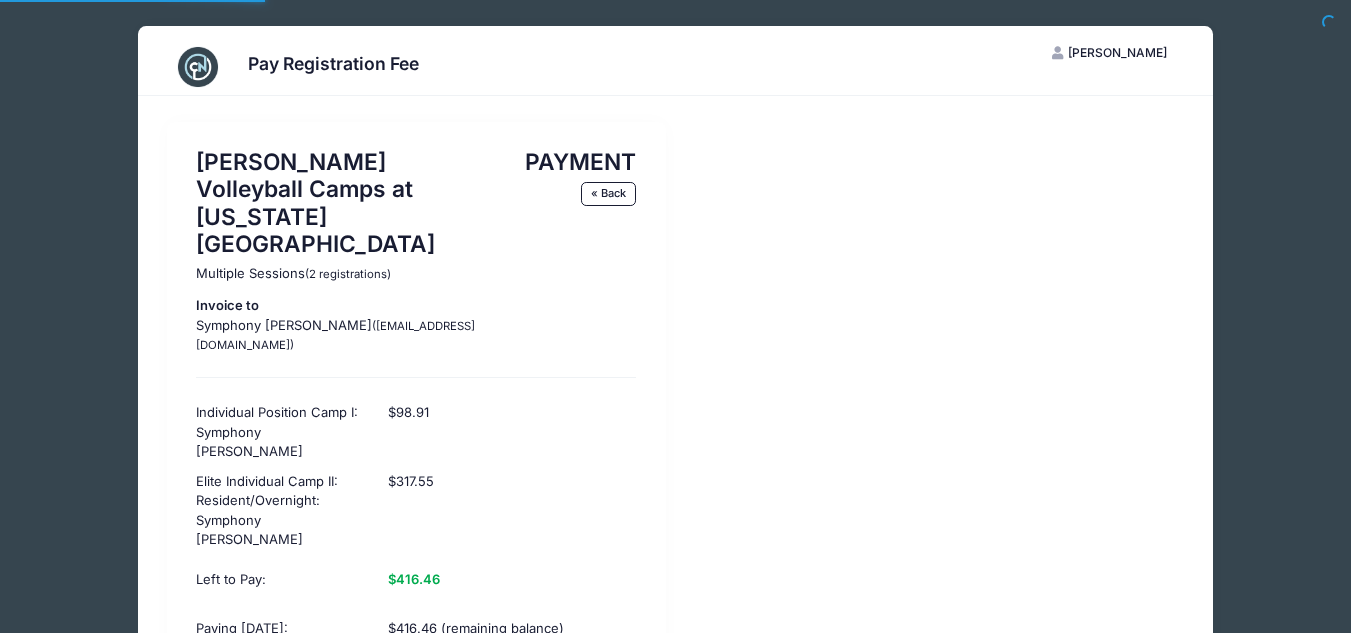 scroll, scrollTop: 0, scrollLeft: 0, axis: both 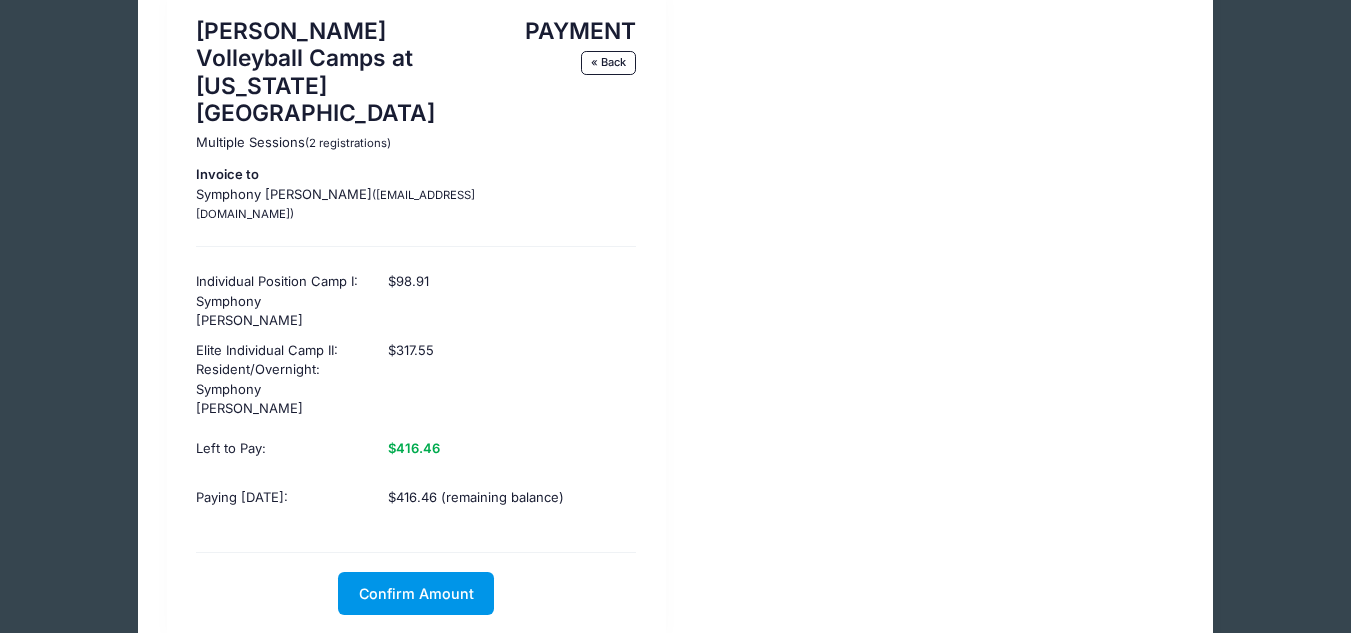 click on "Confirm Amount" at bounding box center [416, 593] 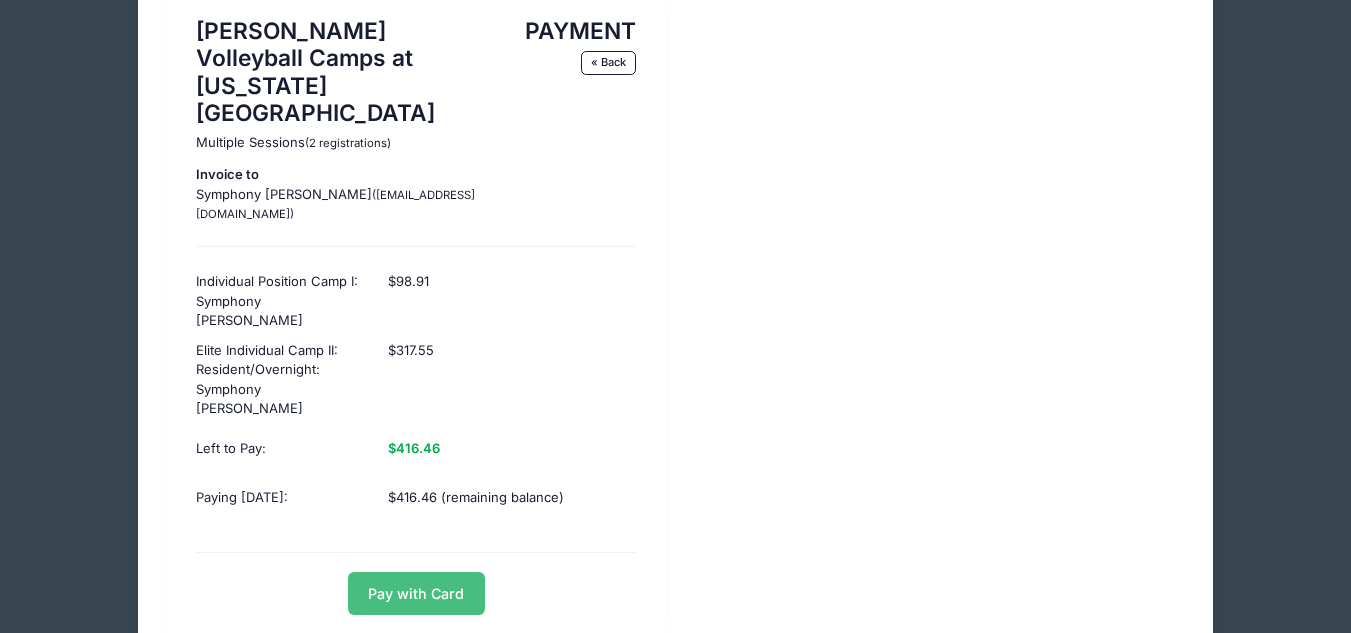click on "Pay with Card" at bounding box center (416, 593) 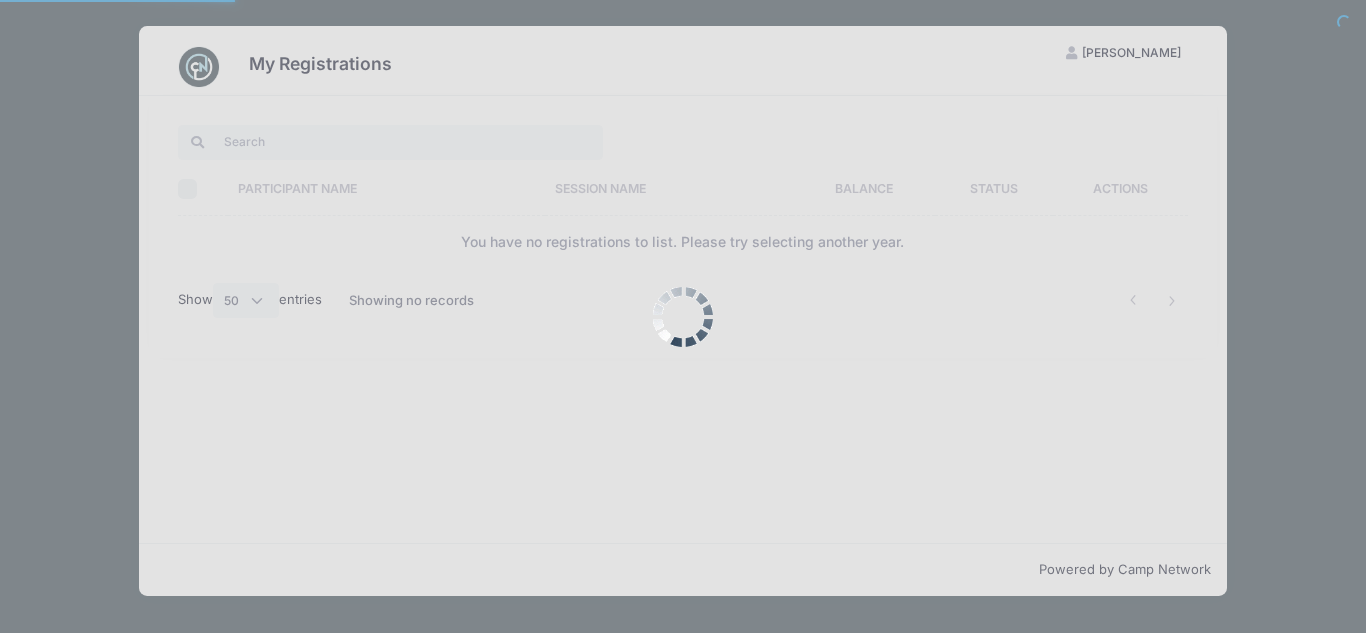 select on "50" 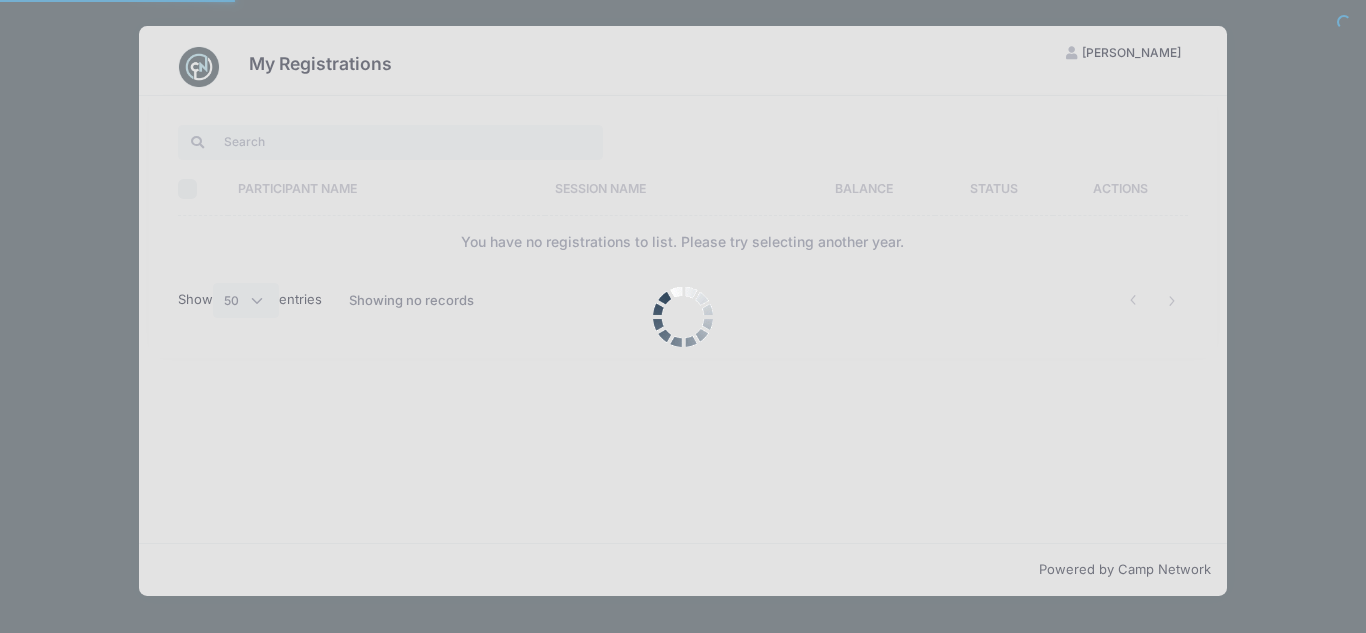 scroll, scrollTop: 0, scrollLeft: 0, axis: both 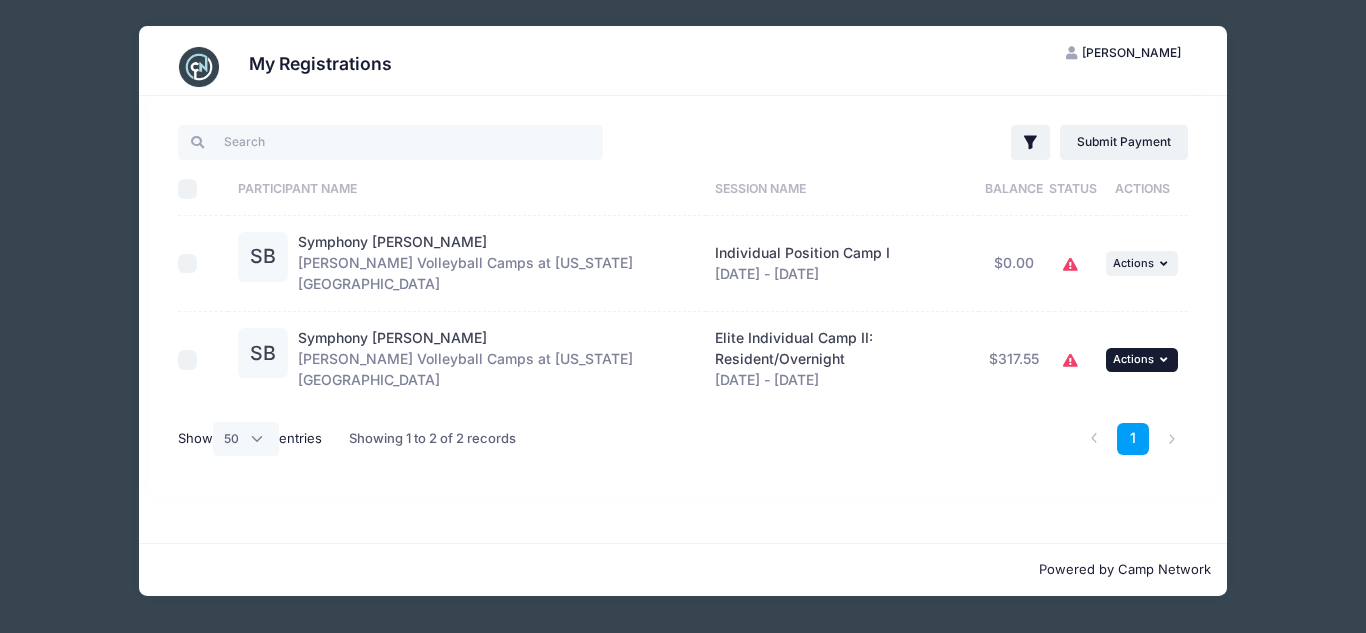 click on "Actions" at bounding box center (1133, 359) 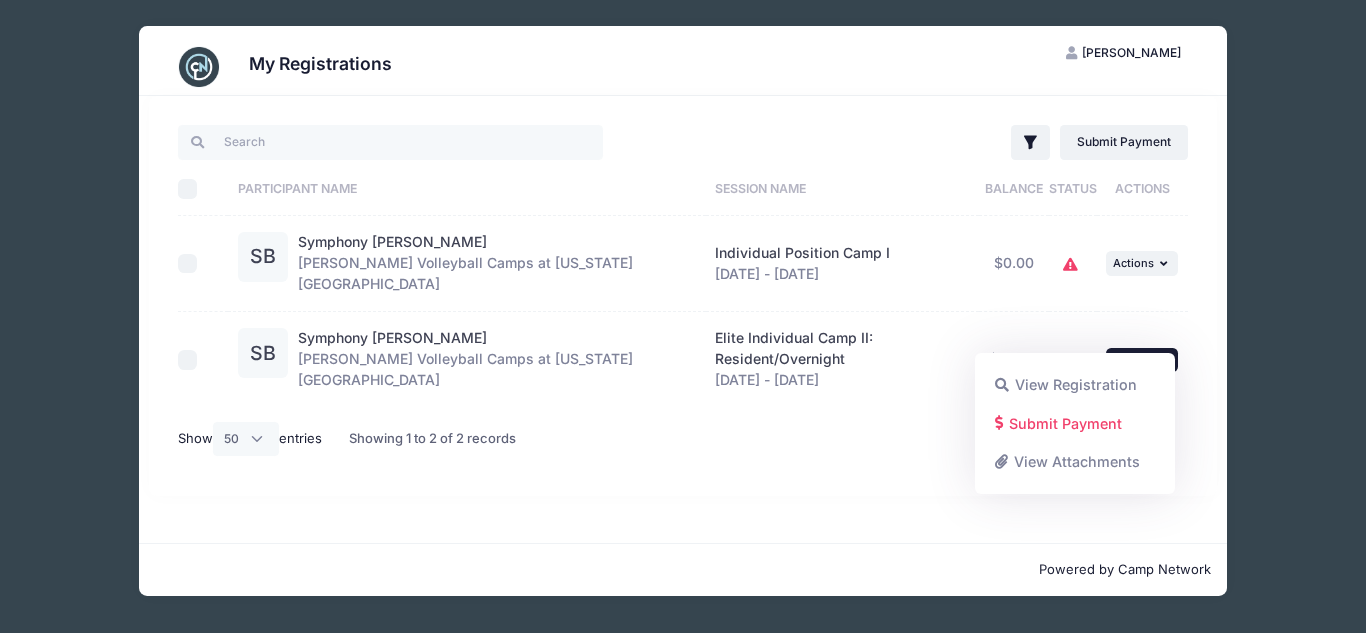 click on "1" at bounding box center [897, 439] 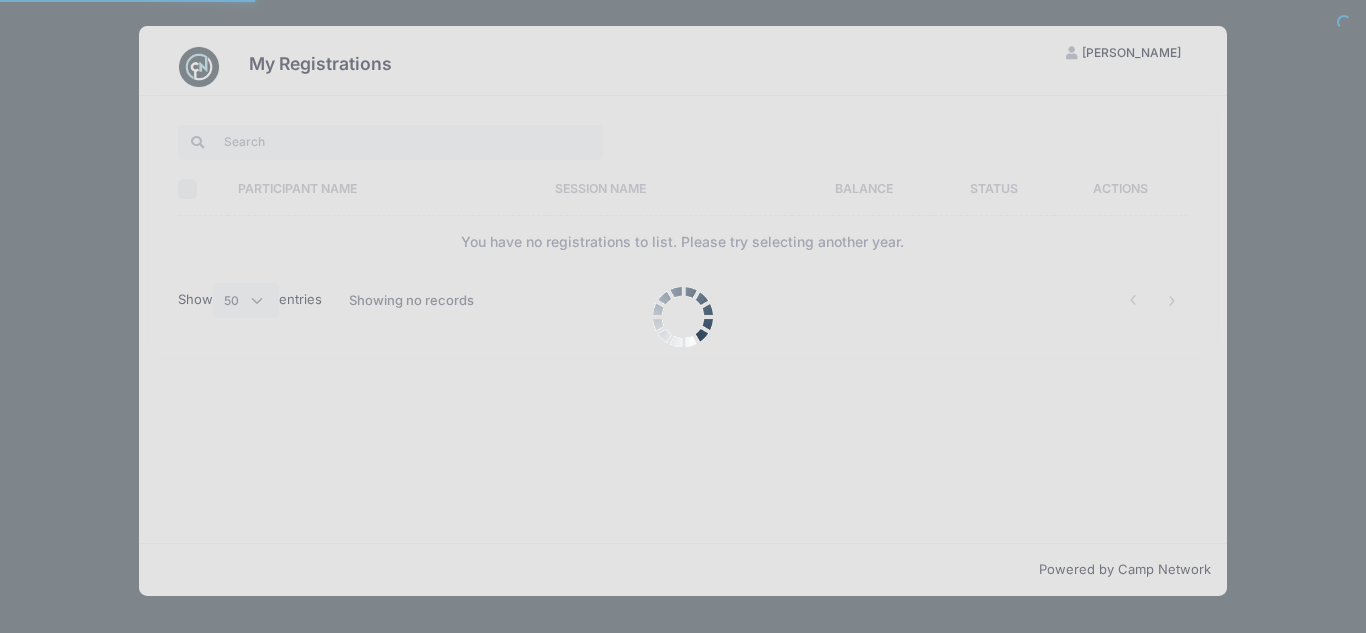 select on "50" 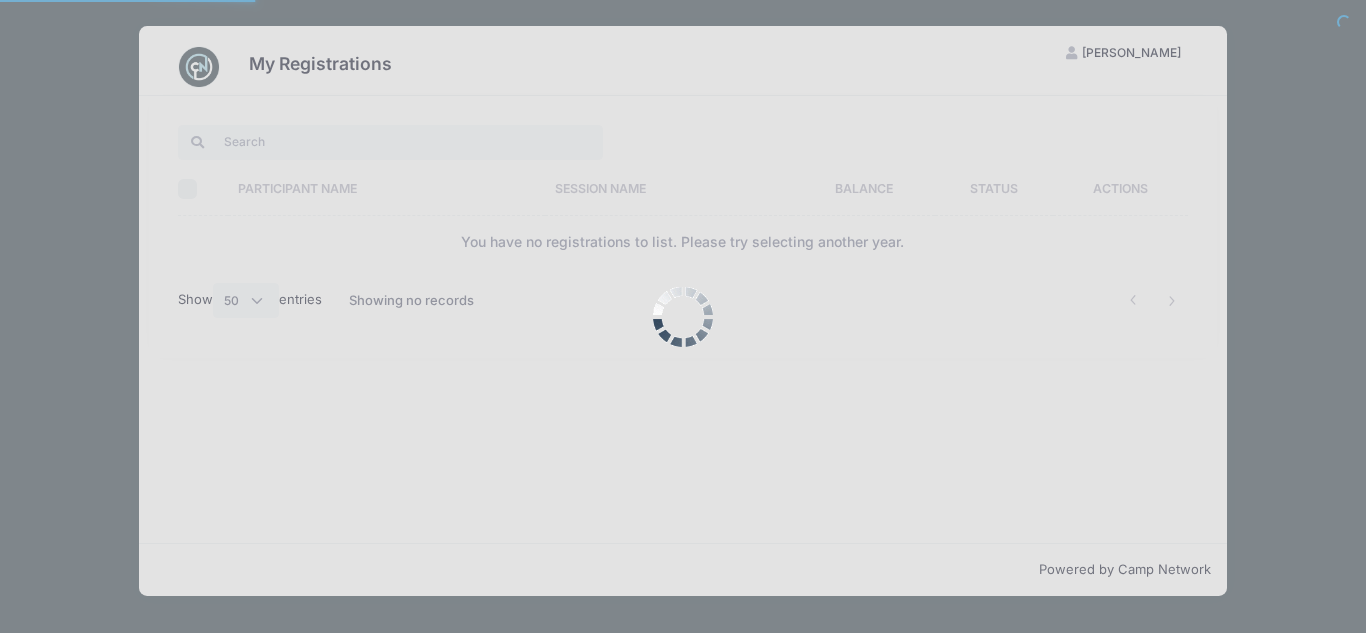scroll, scrollTop: 0, scrollLeft: 0, axis: both 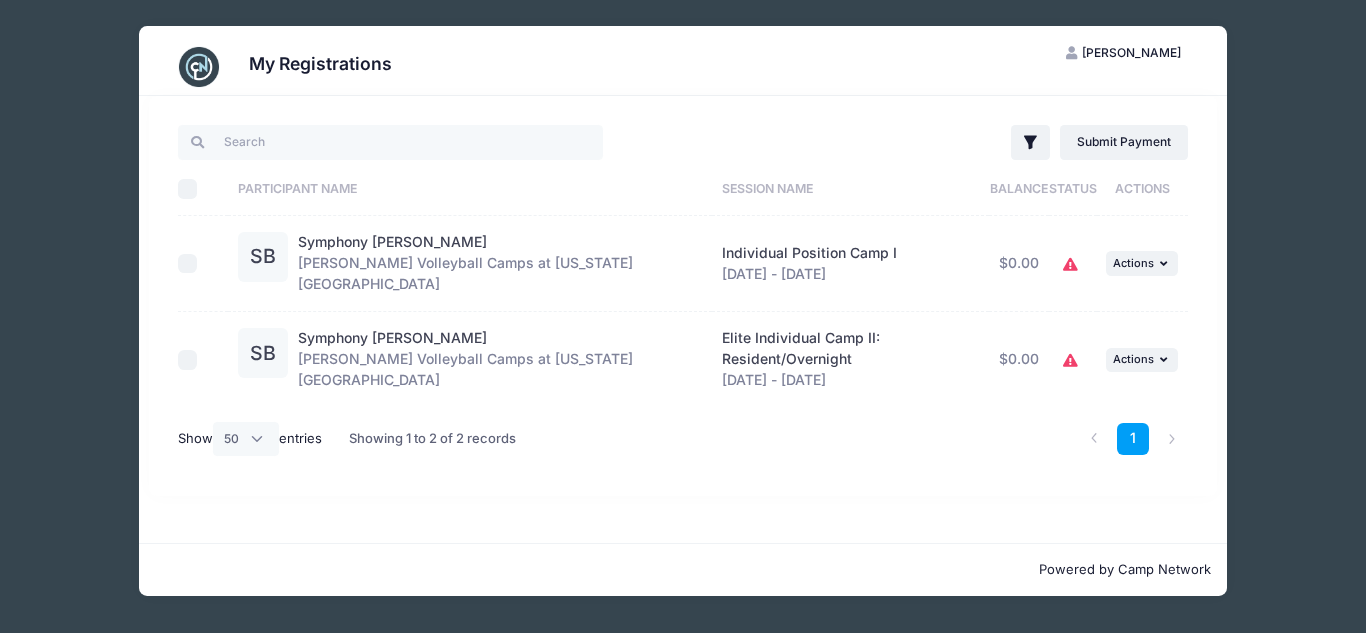 click on "My Registrations
SB Sarah-Jane Bennett      My Account
Logout
Filter
Filter Options
Show:" at bounding box center (683, 311) 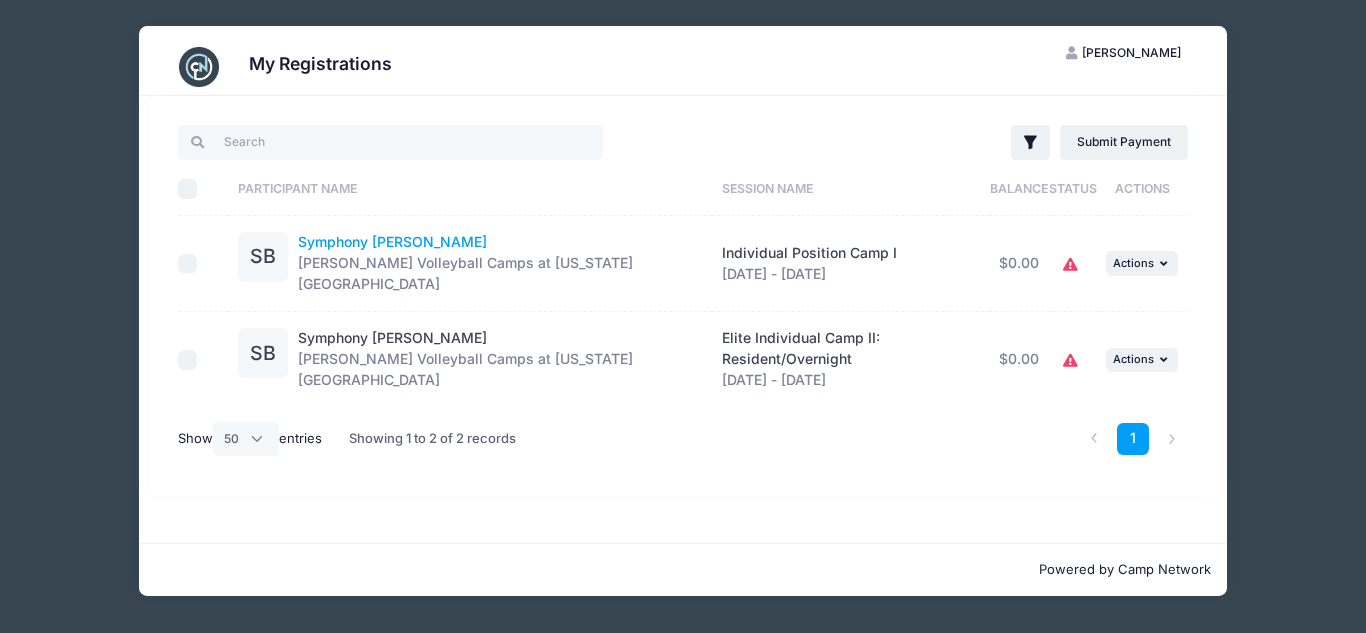 click on "Symphony [PERSON_NAME]" at bounding box center [392, 241] 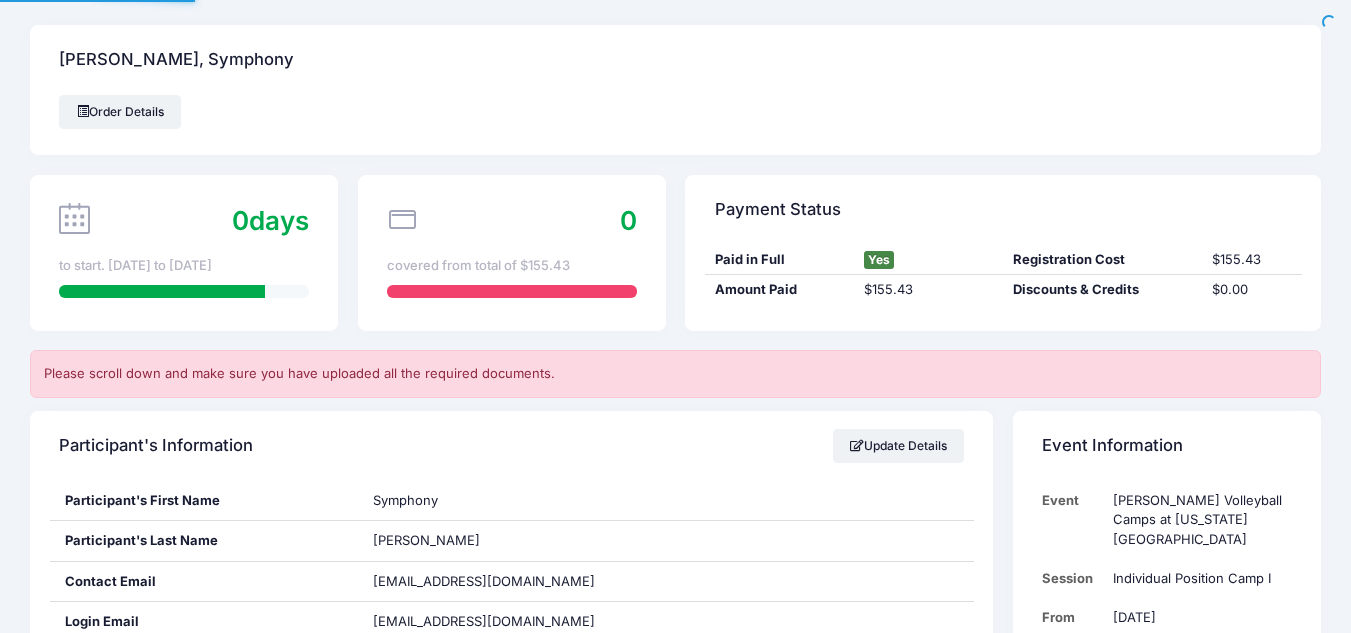 scroll, scrollTop: 0, scrollLeft: 0, axis: both 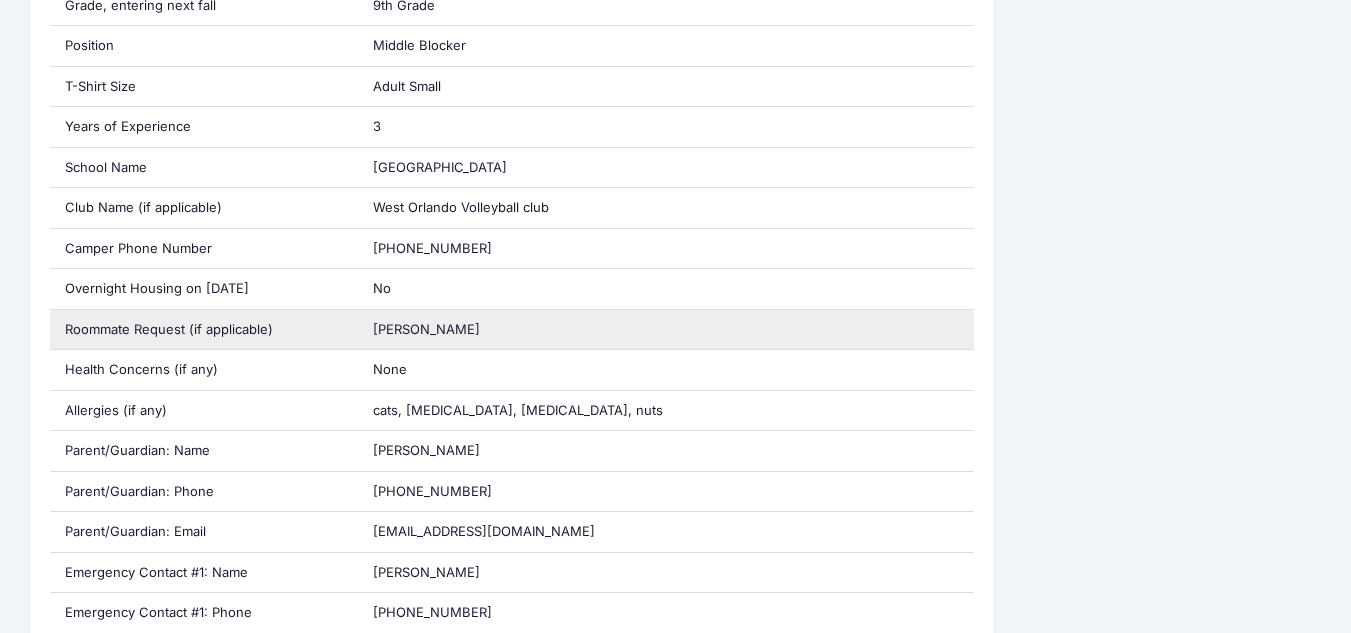 click on "[PERSON_NAME]" at bounding box center (426, 329) 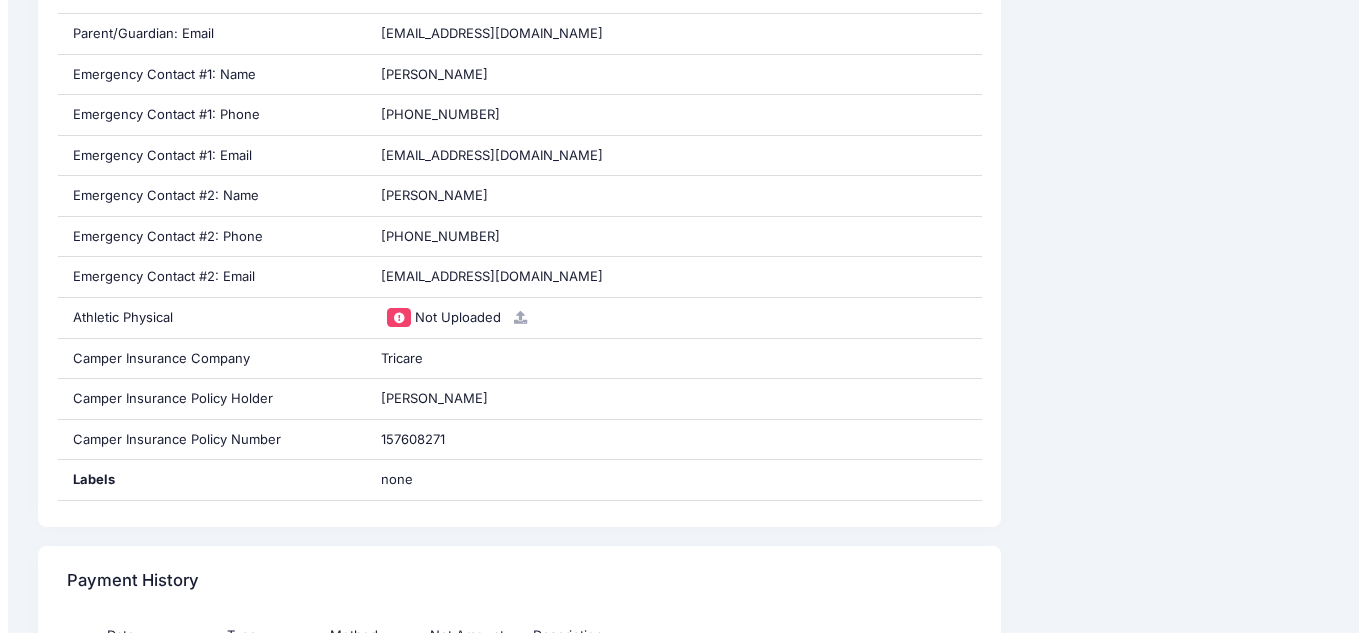 scroll, scrollTop: 1400, scrollLeft: 0, axis: vertical 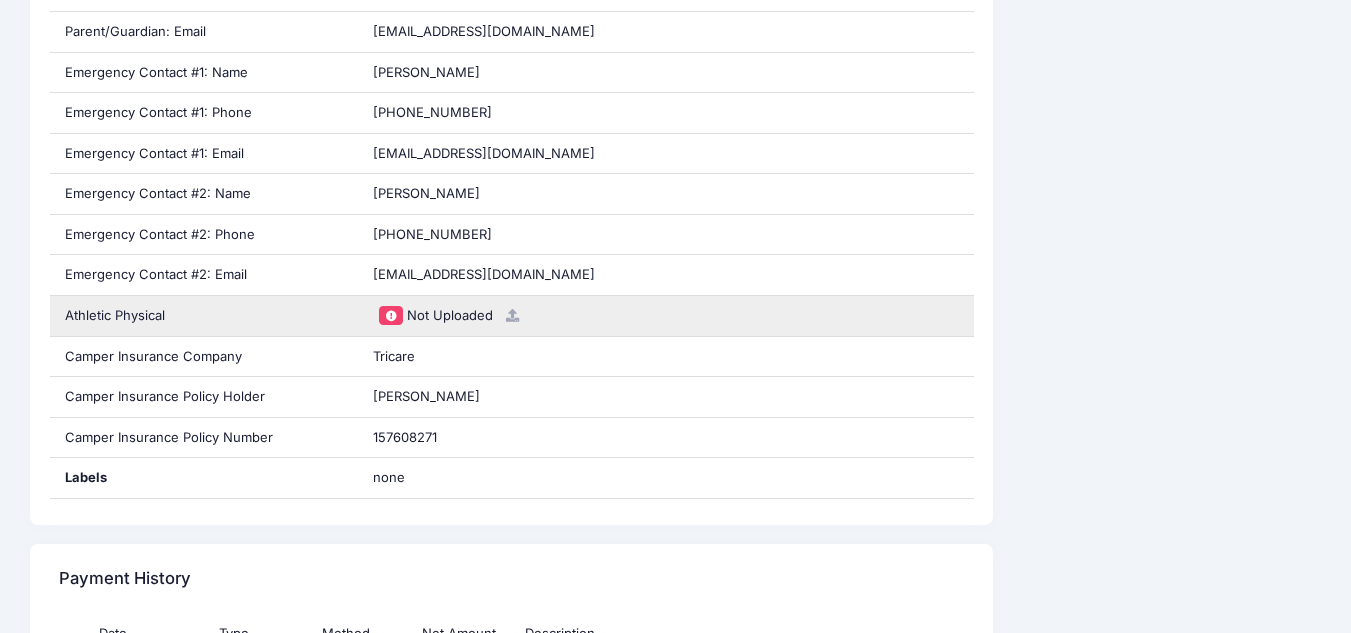 click at bounding box center [512, 315] 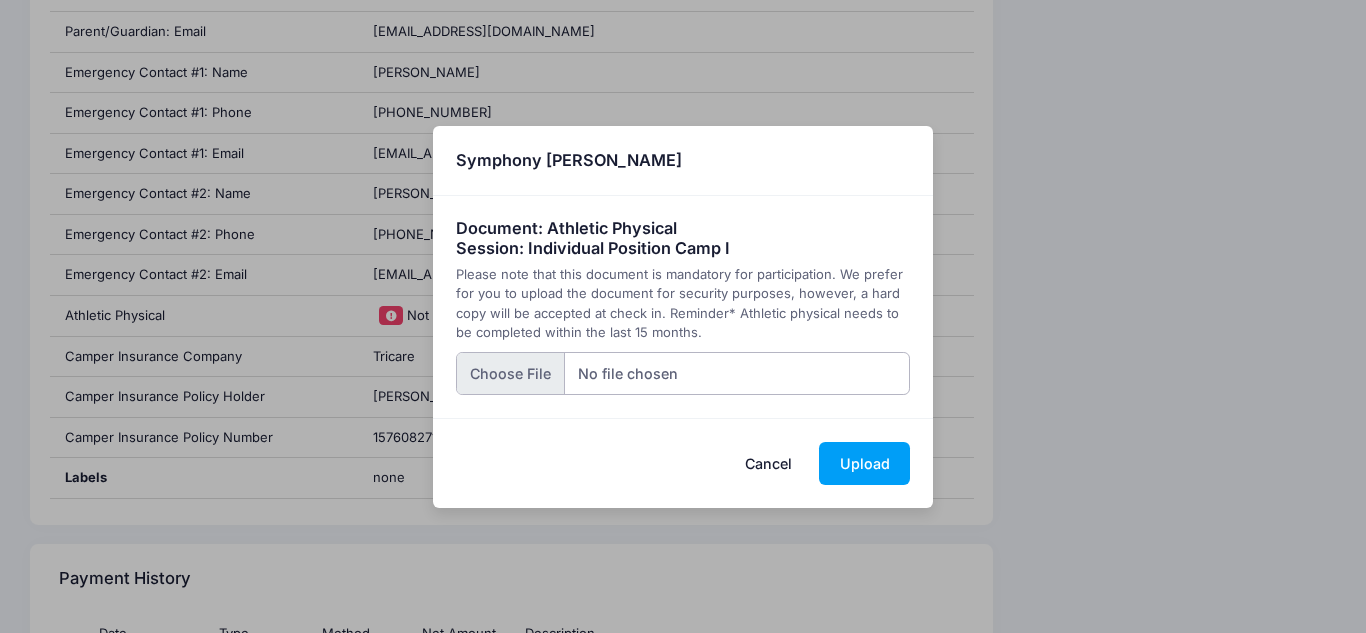 click at bounding box center (683, 373) 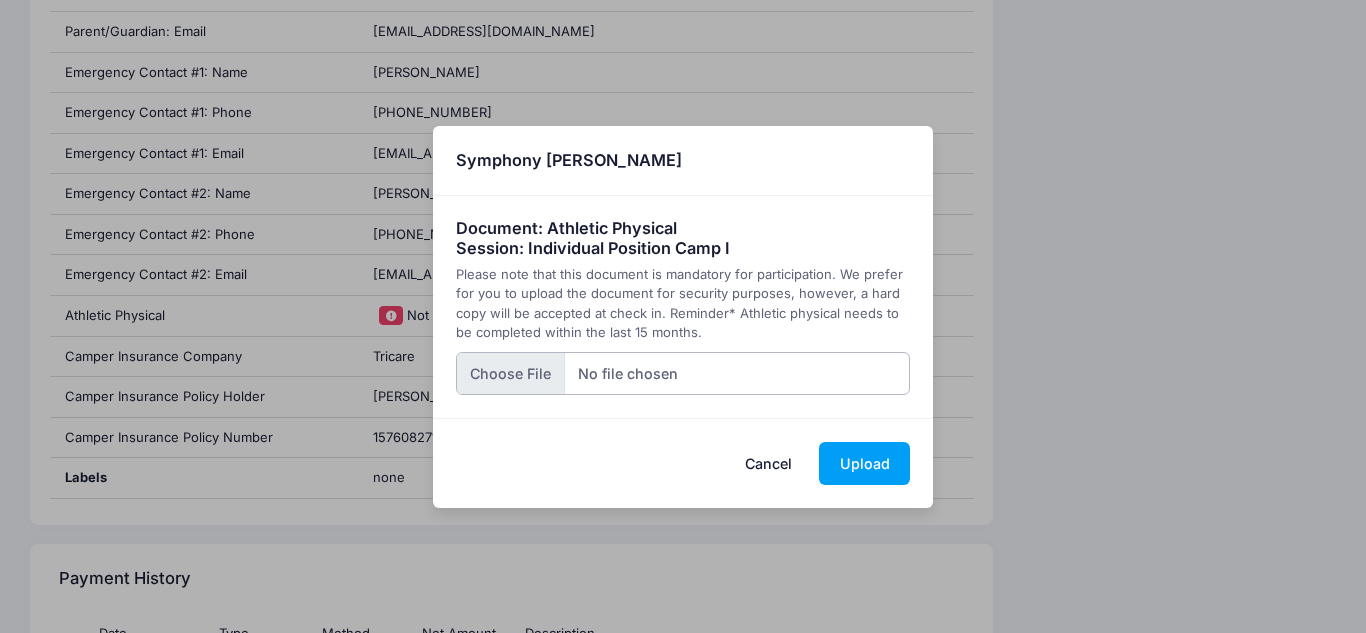 type on "C:\fakepath\IMG_2177.jpeg" 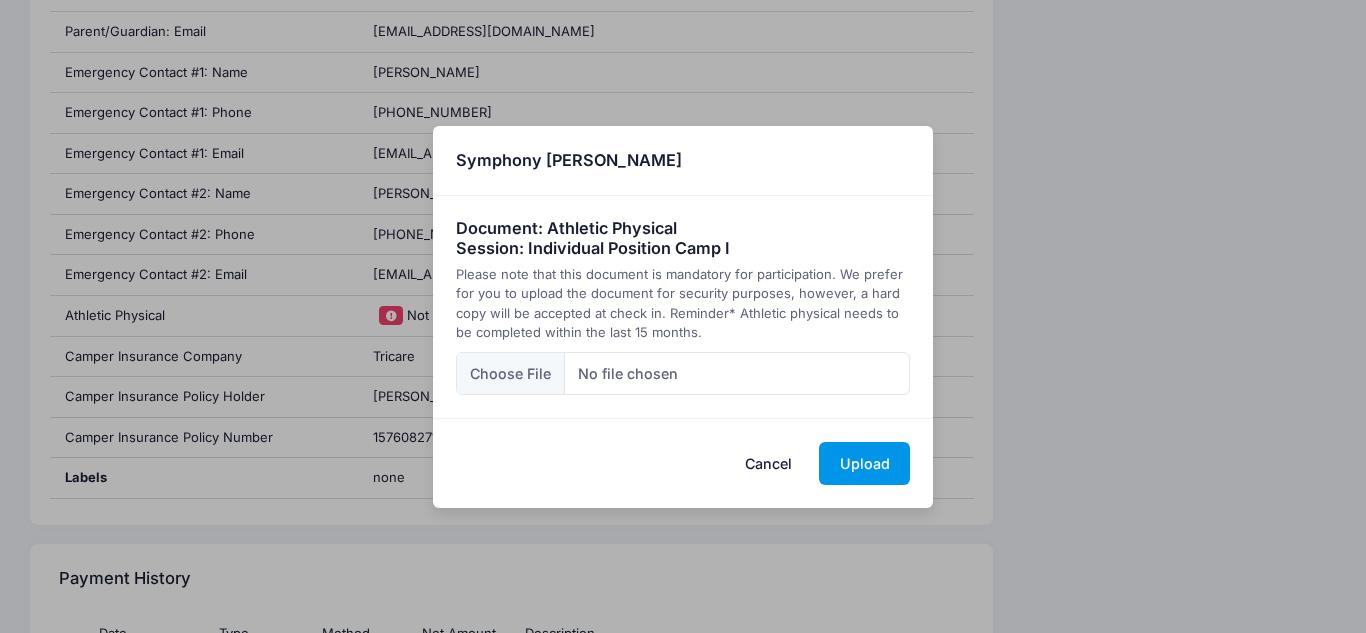 click on "Upload" at bounding box center [864, 463] 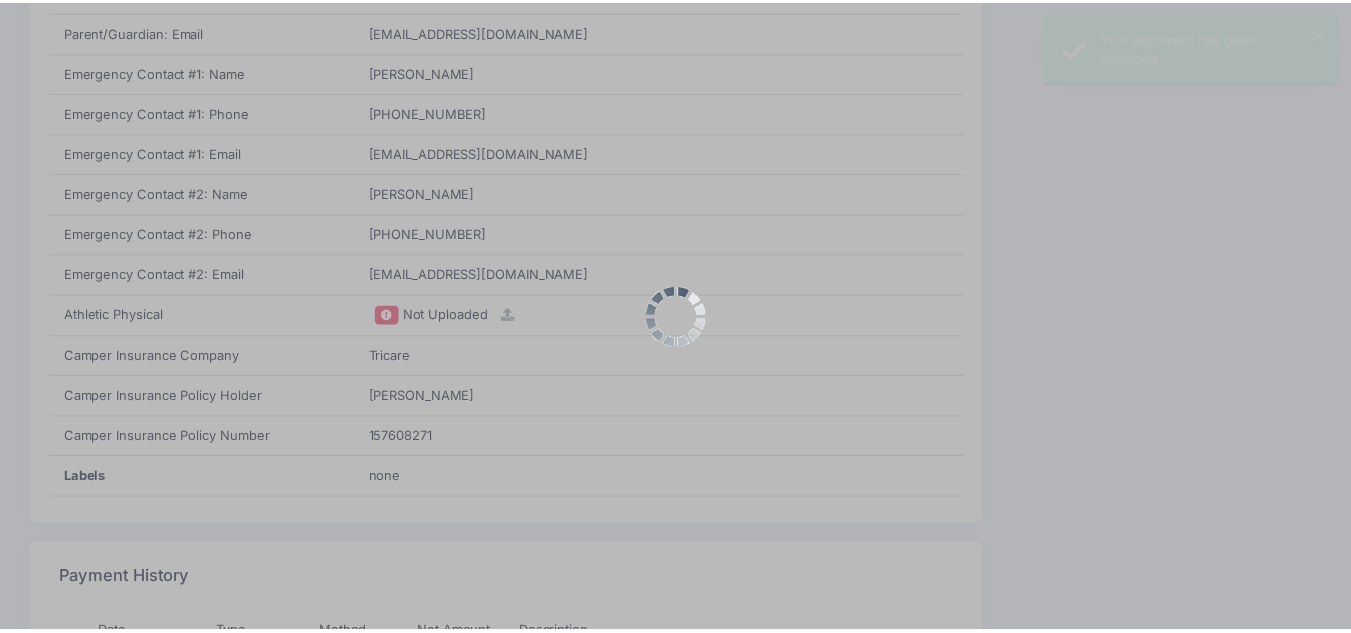 scroll, scrollTop: 0, scrollLeft: 0, axis: both 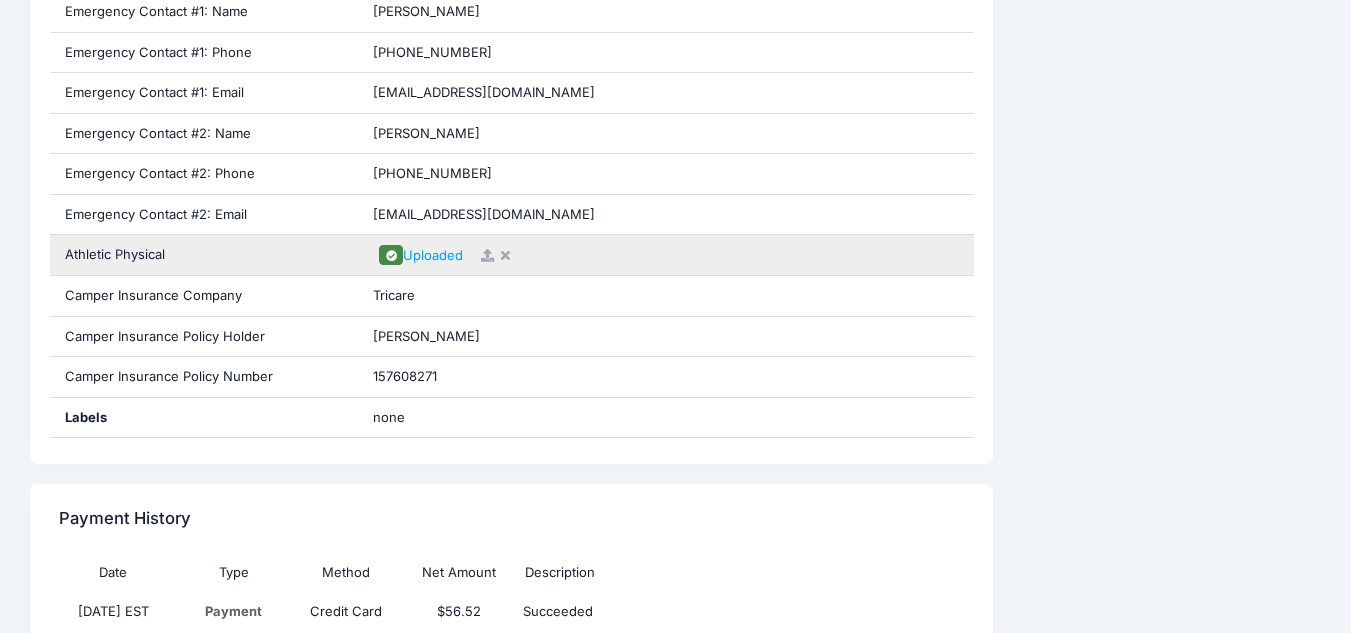 click at bounding box center (487, 255) 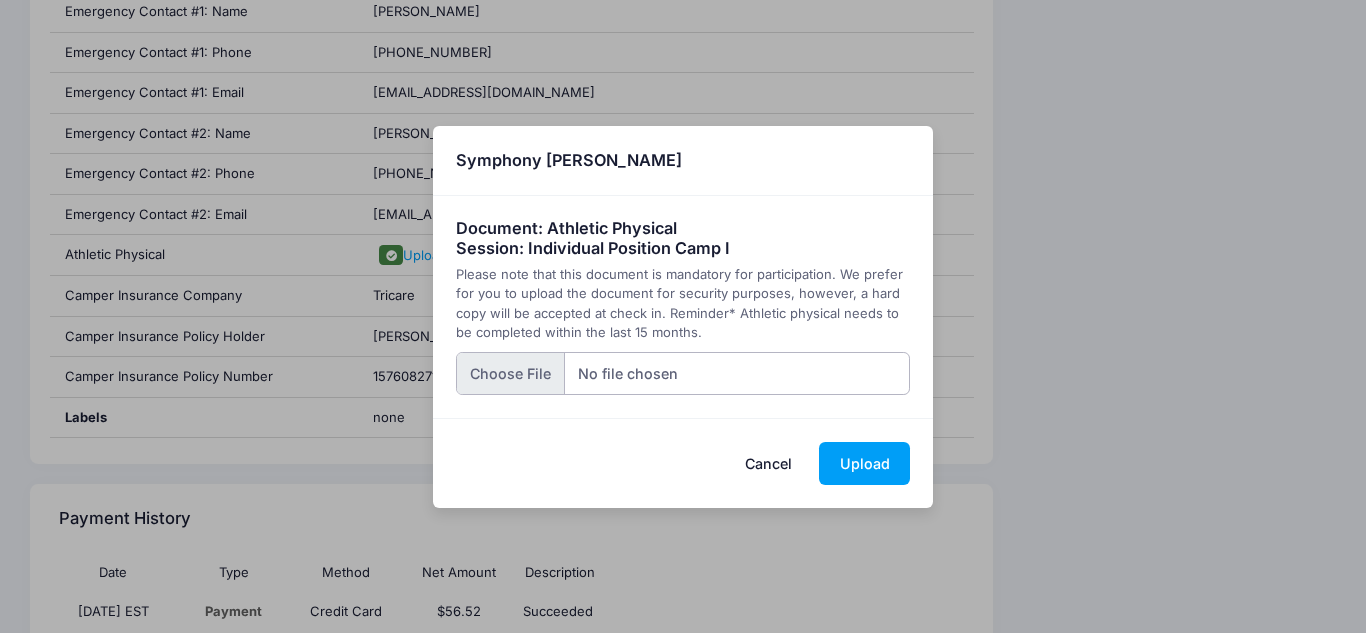 click at bounding box center (683, 373) 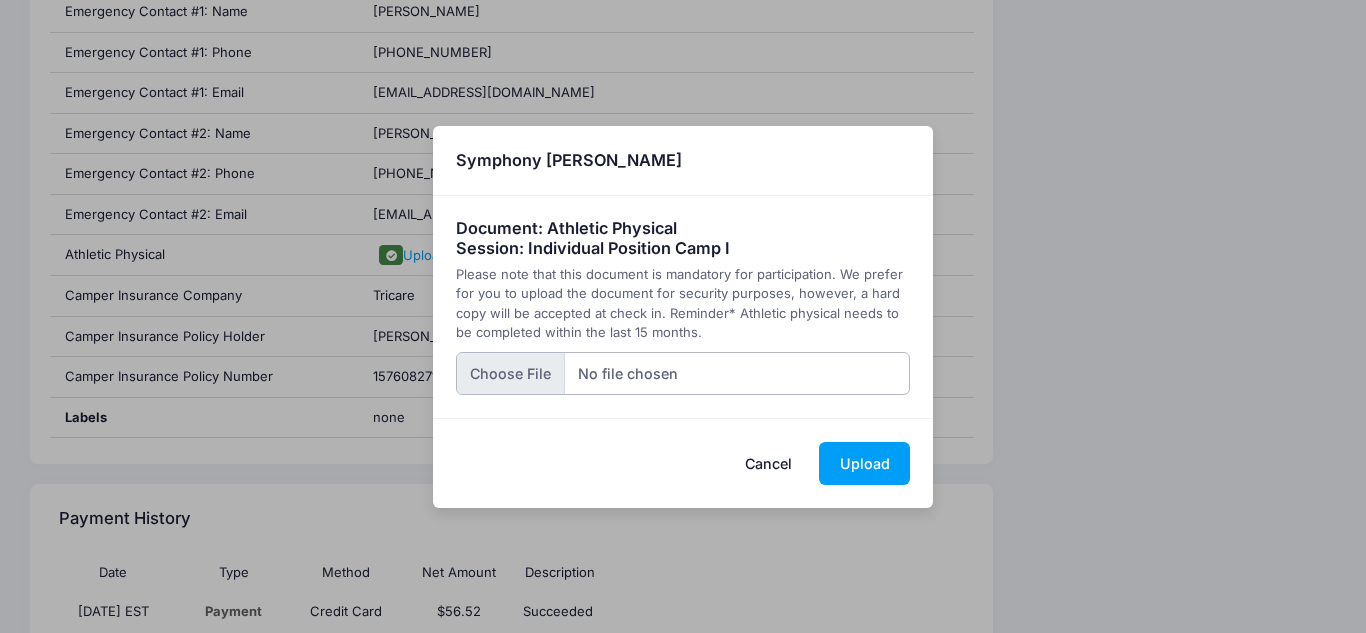 type on "C:\fakepath\IMG_2176.jpeg" 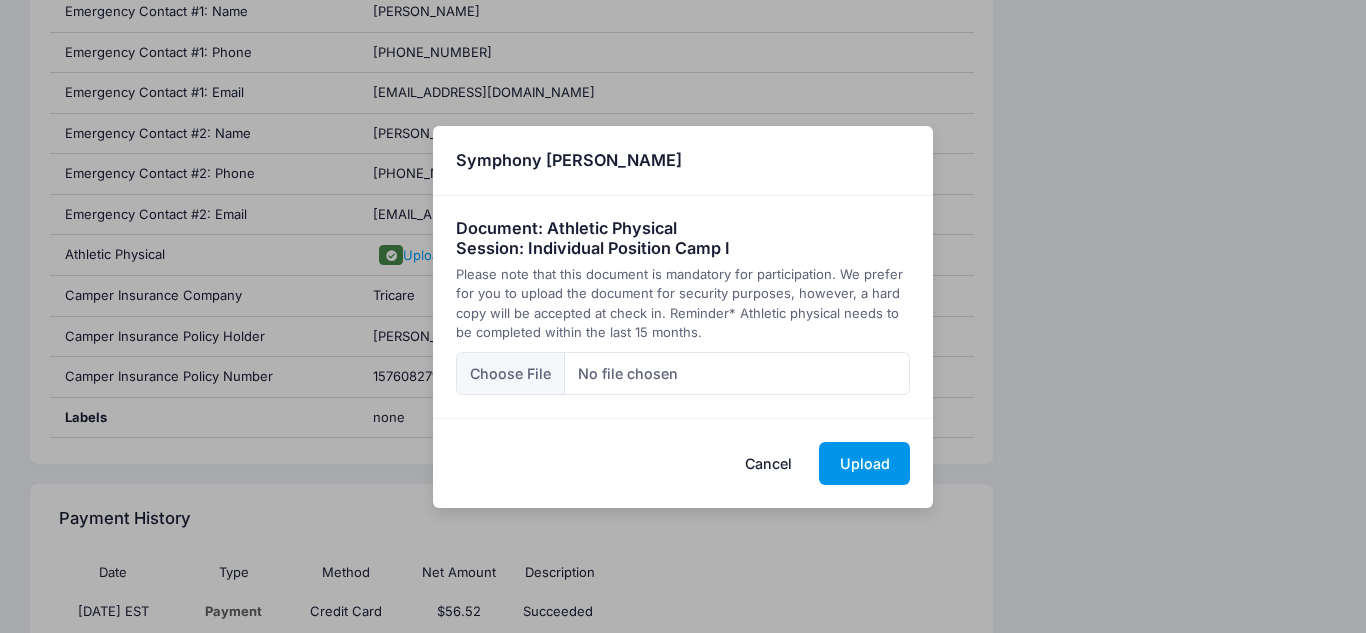 click on "Upload" at bounding box center (864, 463) 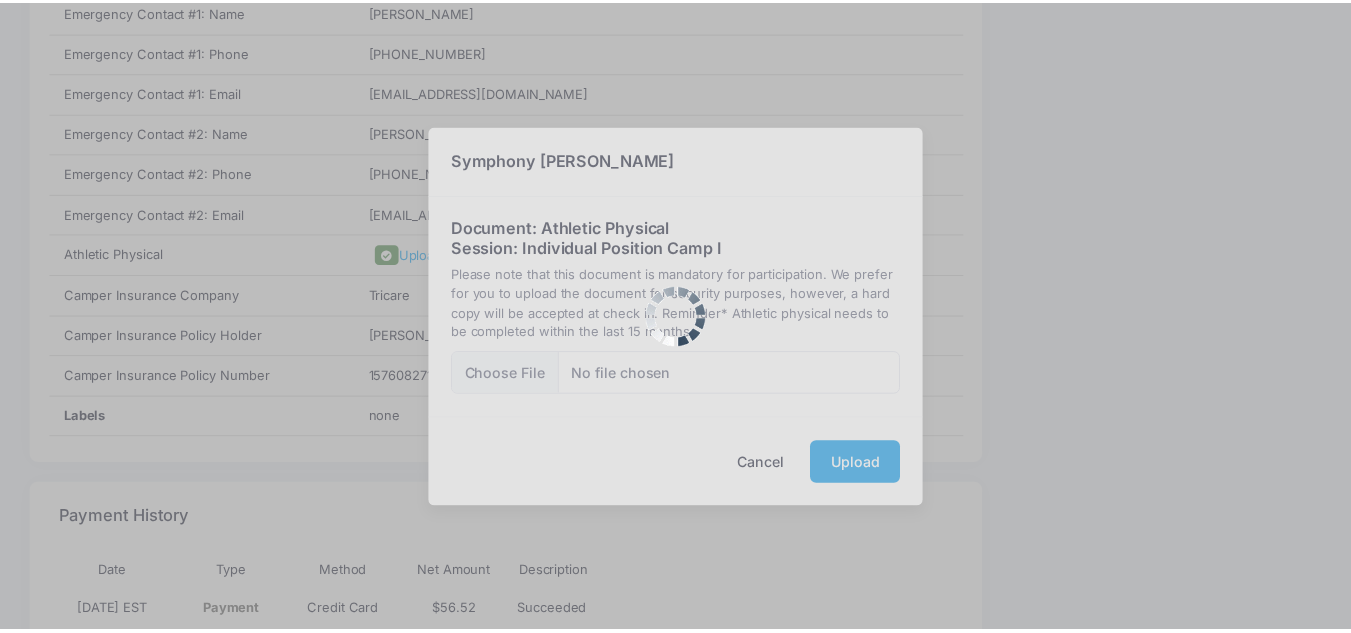 scroll, scrollTop: 0, scrollLeft: 0, axis: both 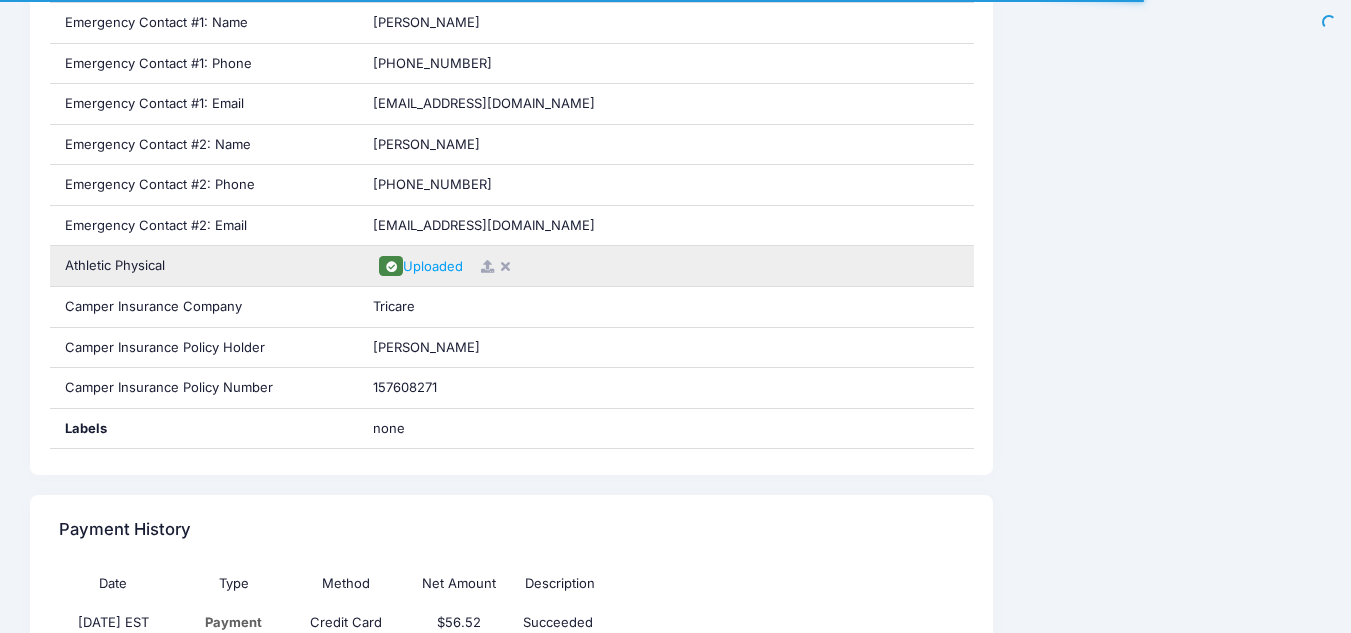 click at bounding box center [487, 266] 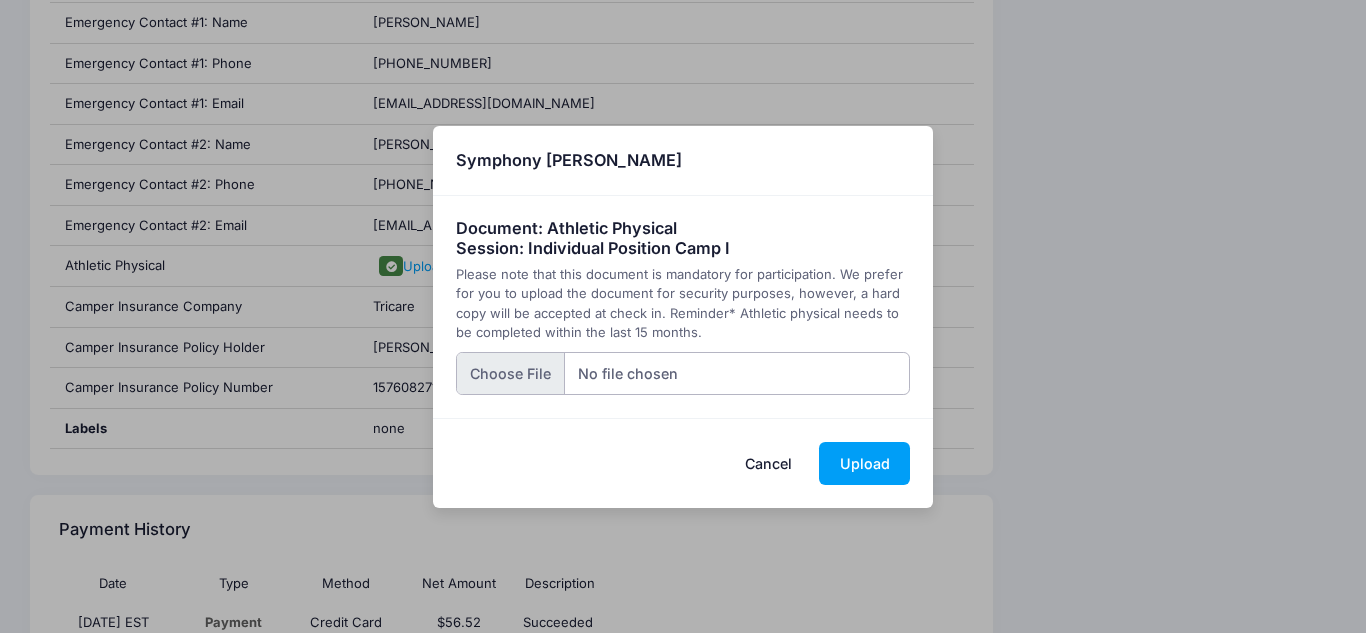 click at bounding box center [683, 373] 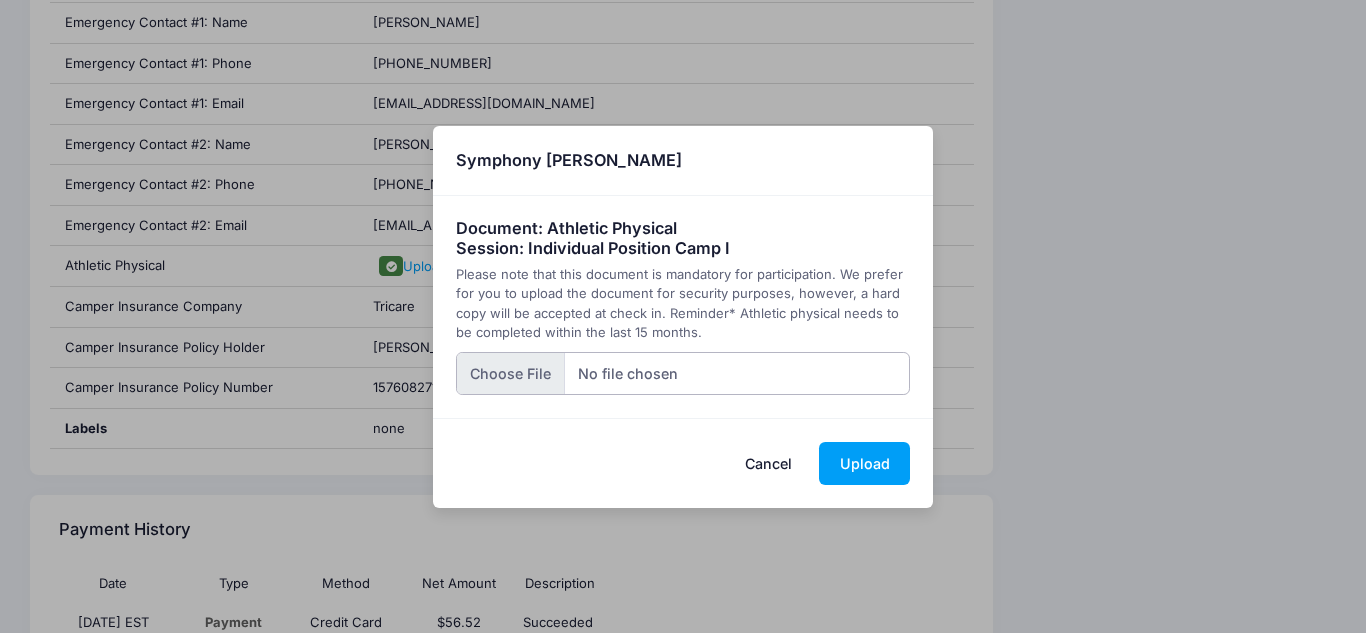 type on "C:\fakepath\IMG_2178.jpeg" 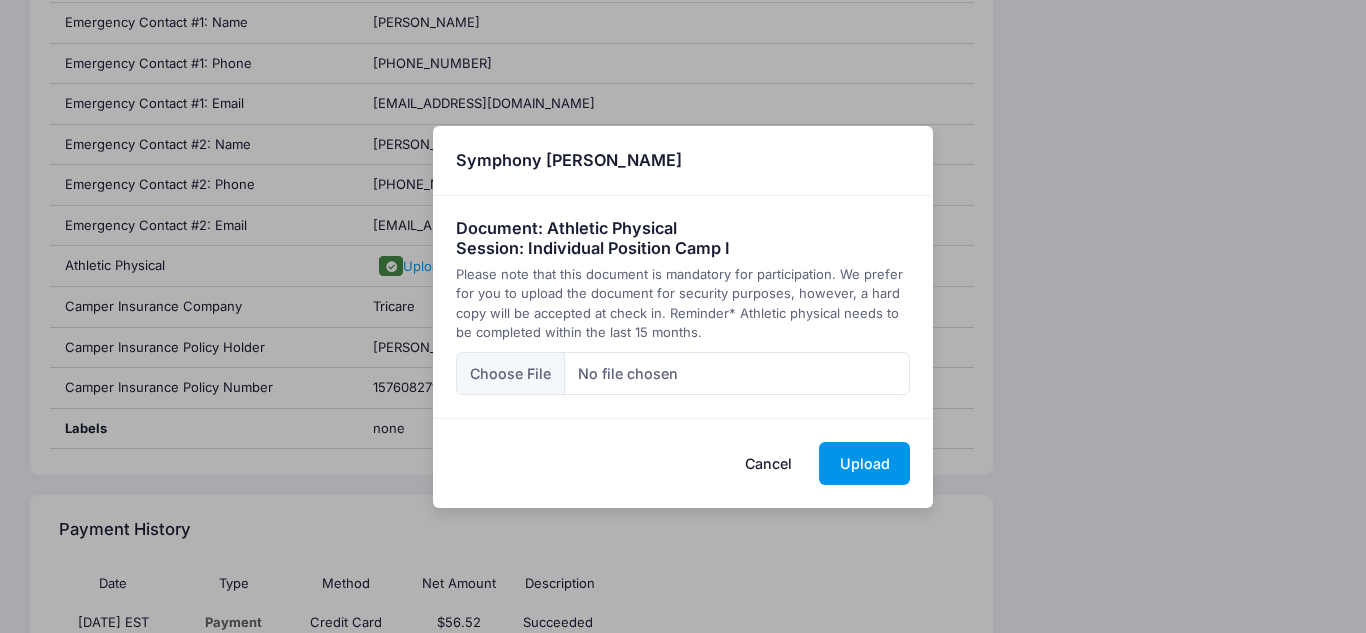 click on "Upload" at bounding box center (864, 463) 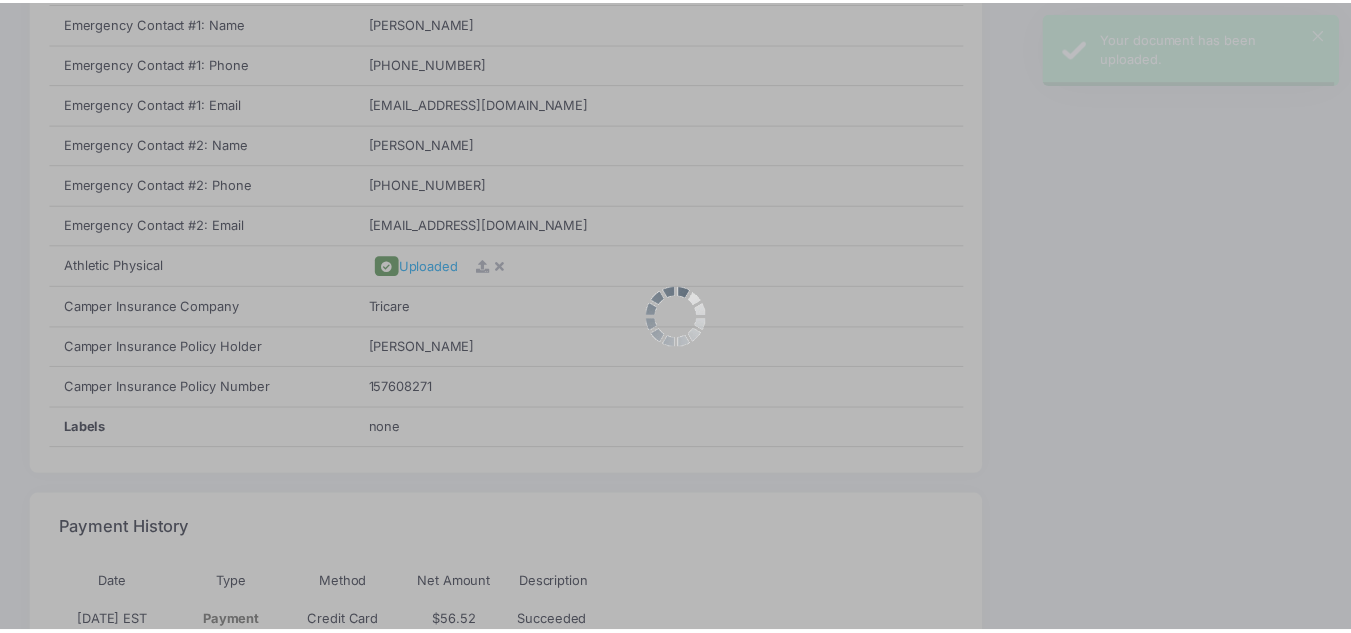 scroll, scrollTop: 0, scrollLeft: 0, axis: both 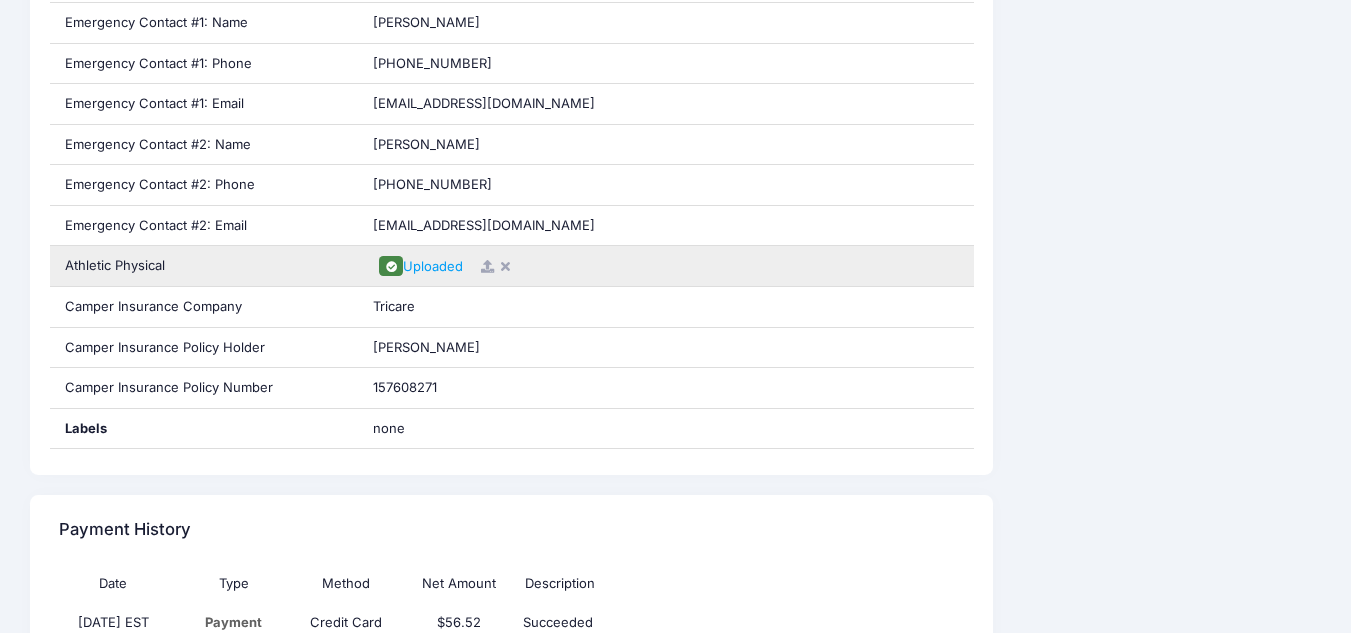 click at bounding box center (487, 266) 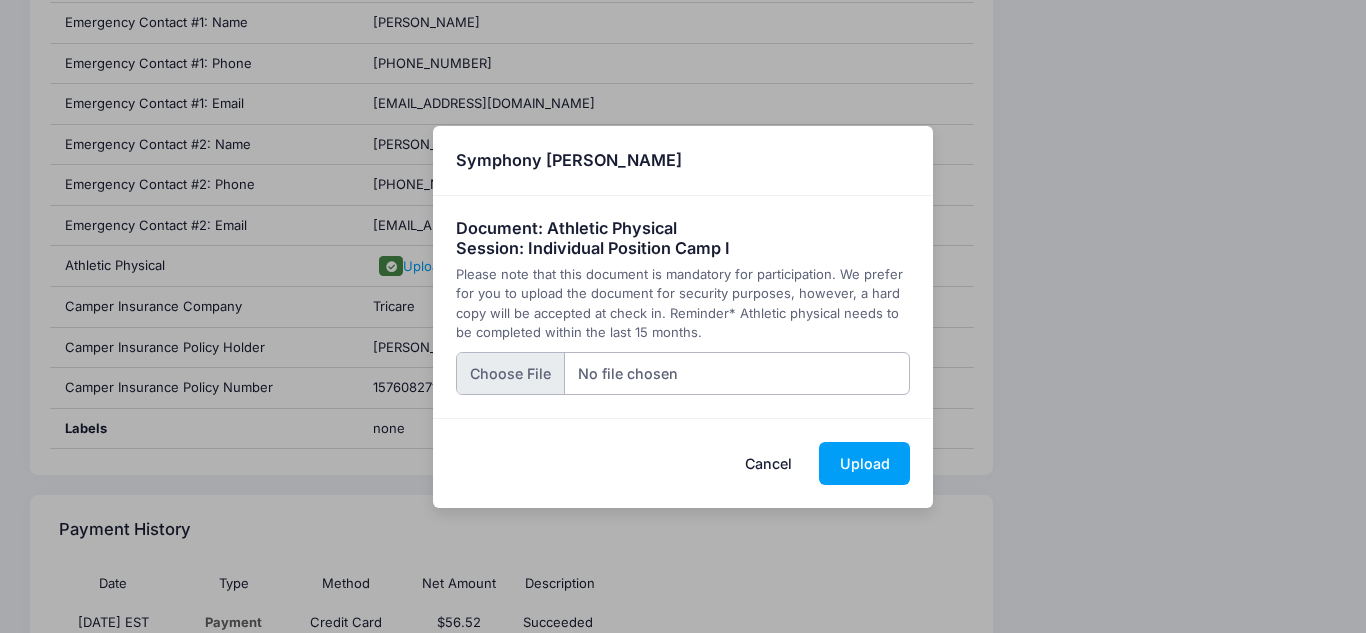 click at bounding box center (683, 373) 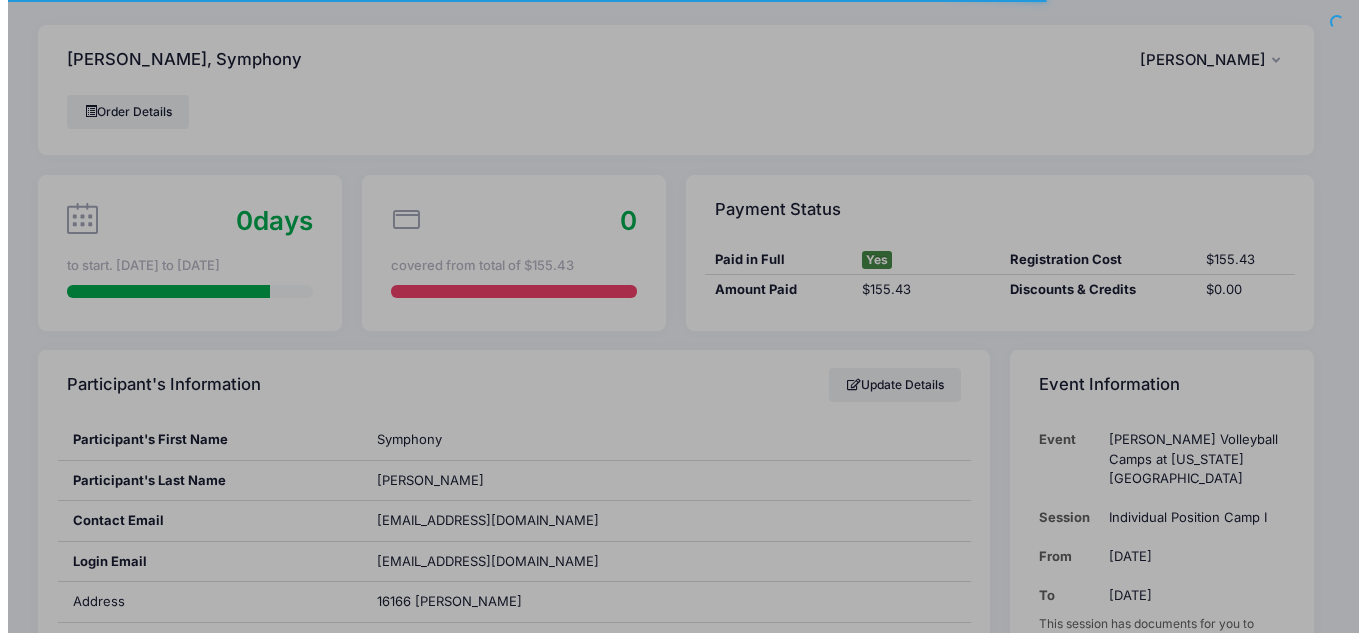 scroll, scrollTop: 1389, scrollLeft: 0, axis: vertical 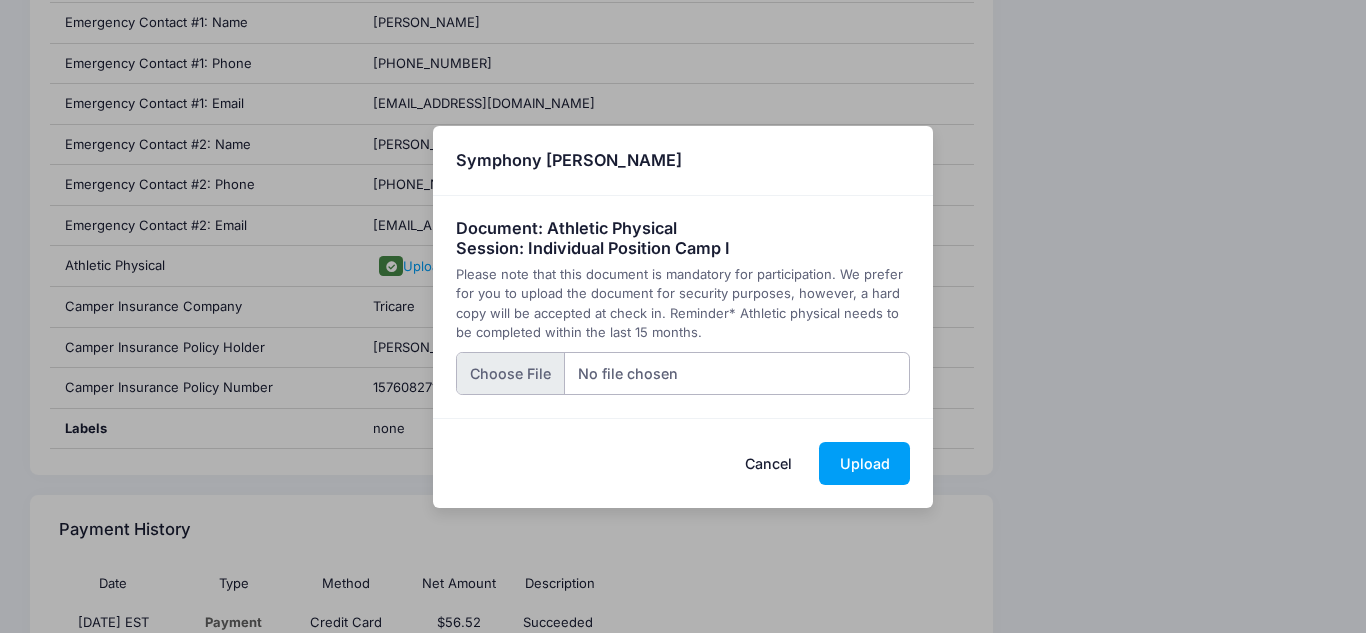 click at bounding box center (683, 373) 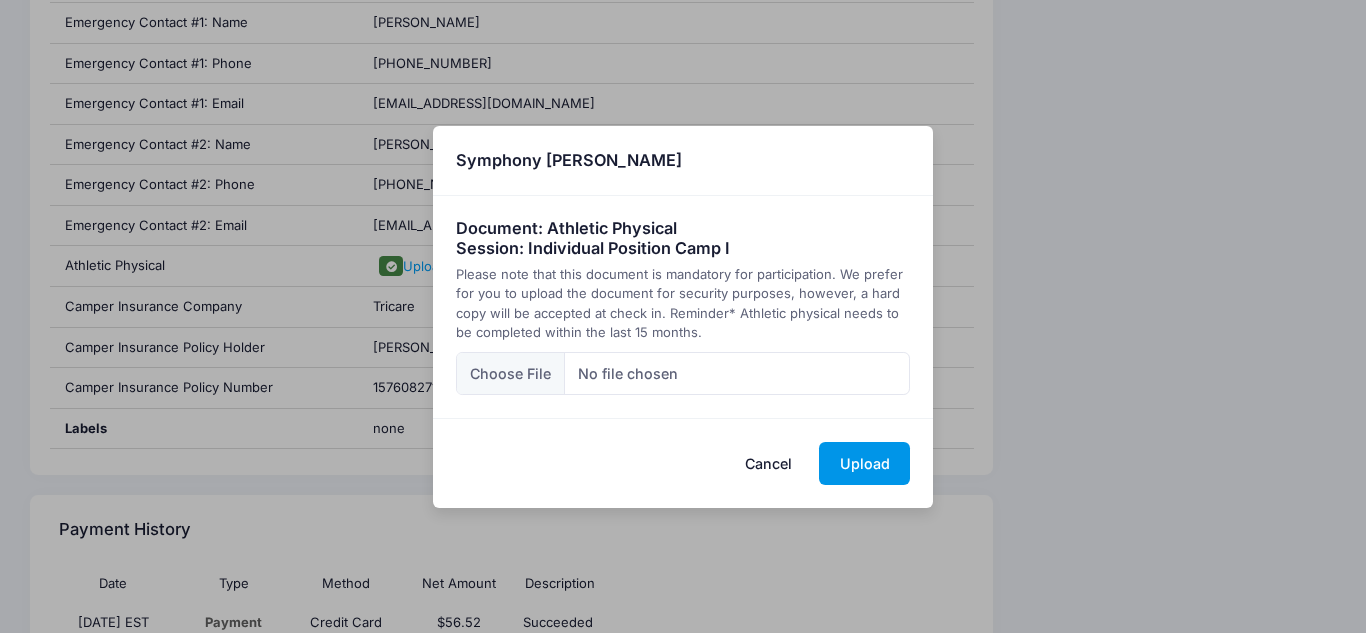 click on "Upload" at bounding box center [864, 463] 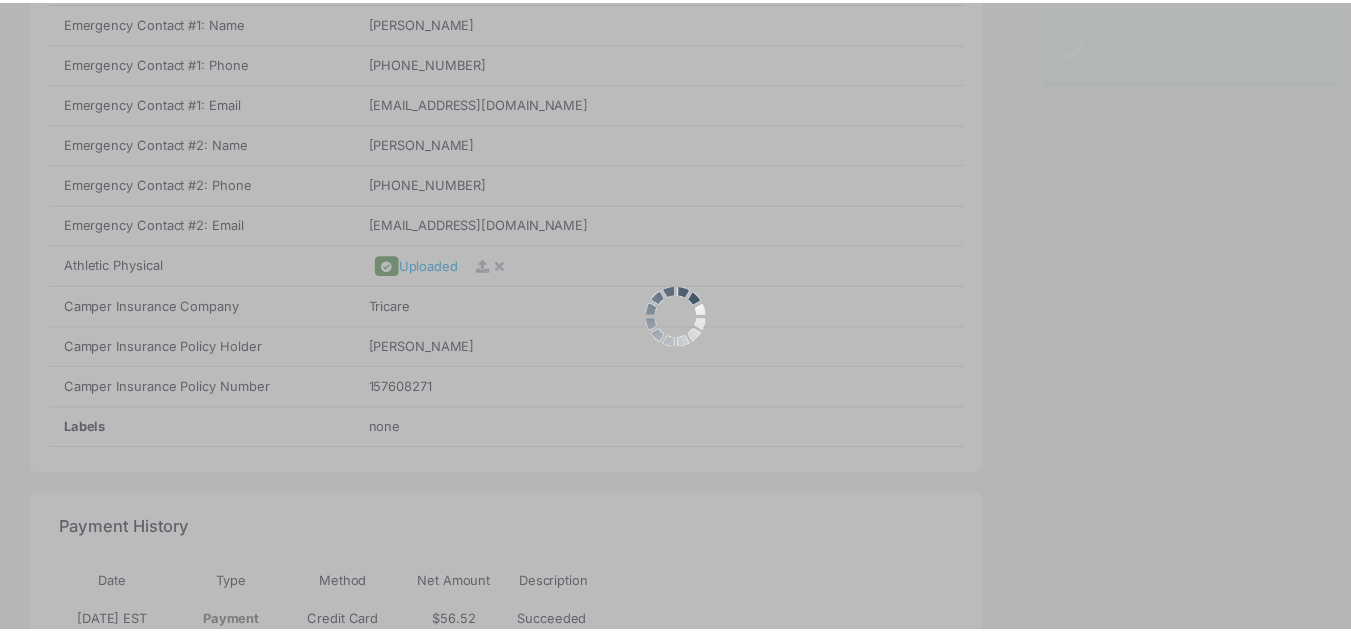 scroll, scrollTop: 0, scrollLeft: 0, axis: both 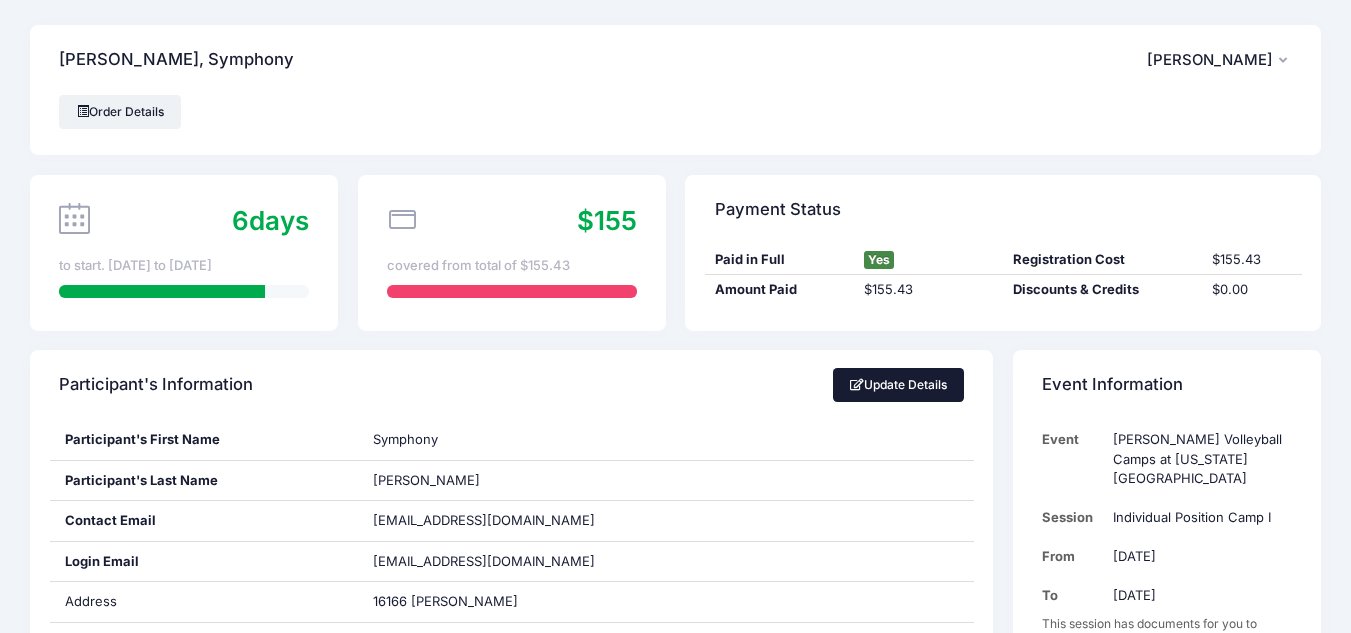 click on "Update Details" at bounding box center (899, 385) 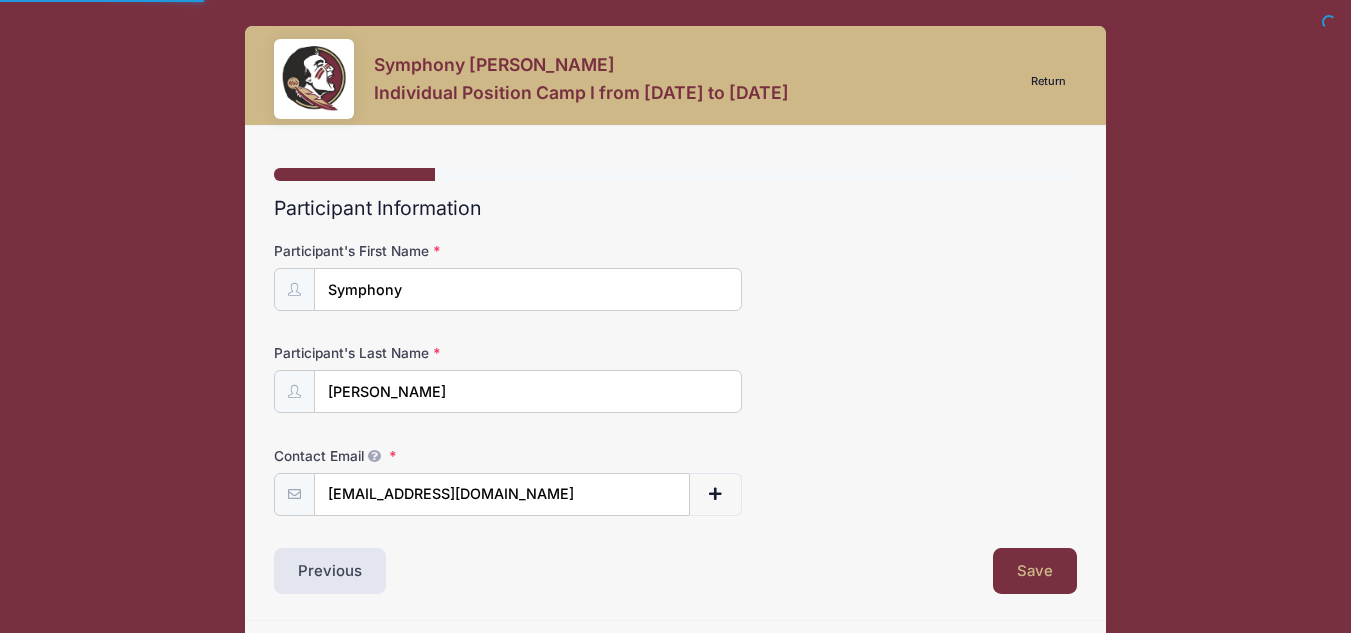 scroll, scrollTop: 0, scrollLeft: 0, axis: both 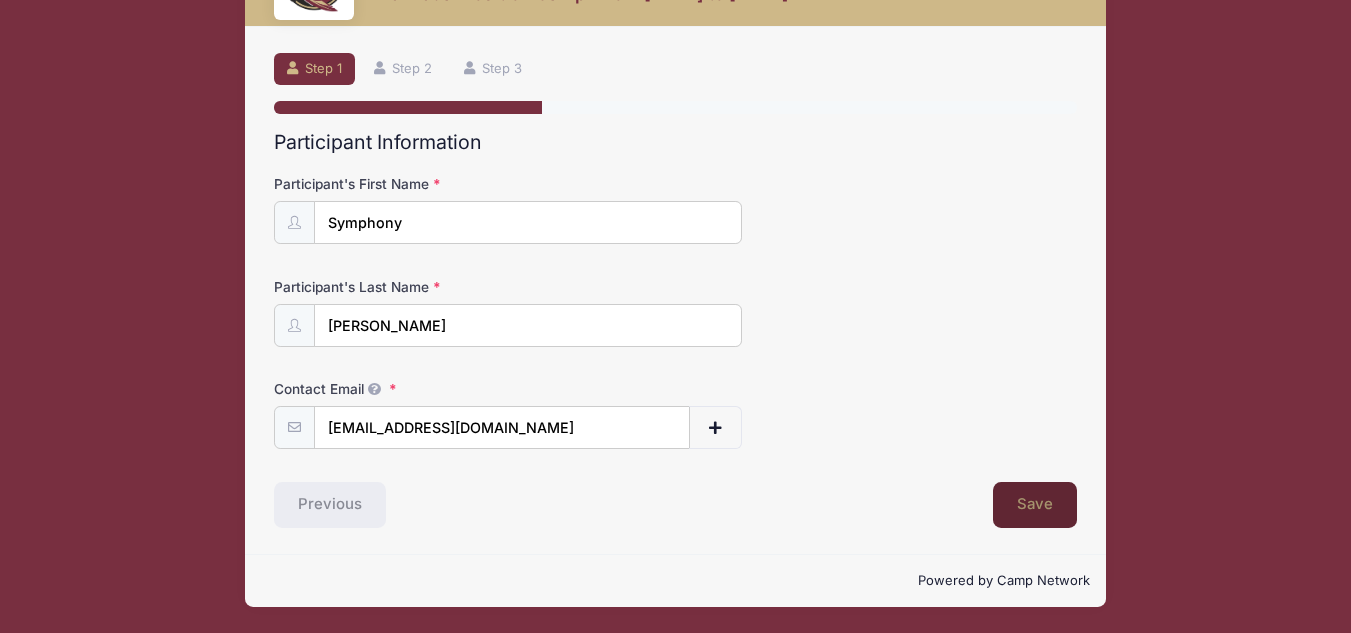 click on "Save" at bounding box center [1035, 505] 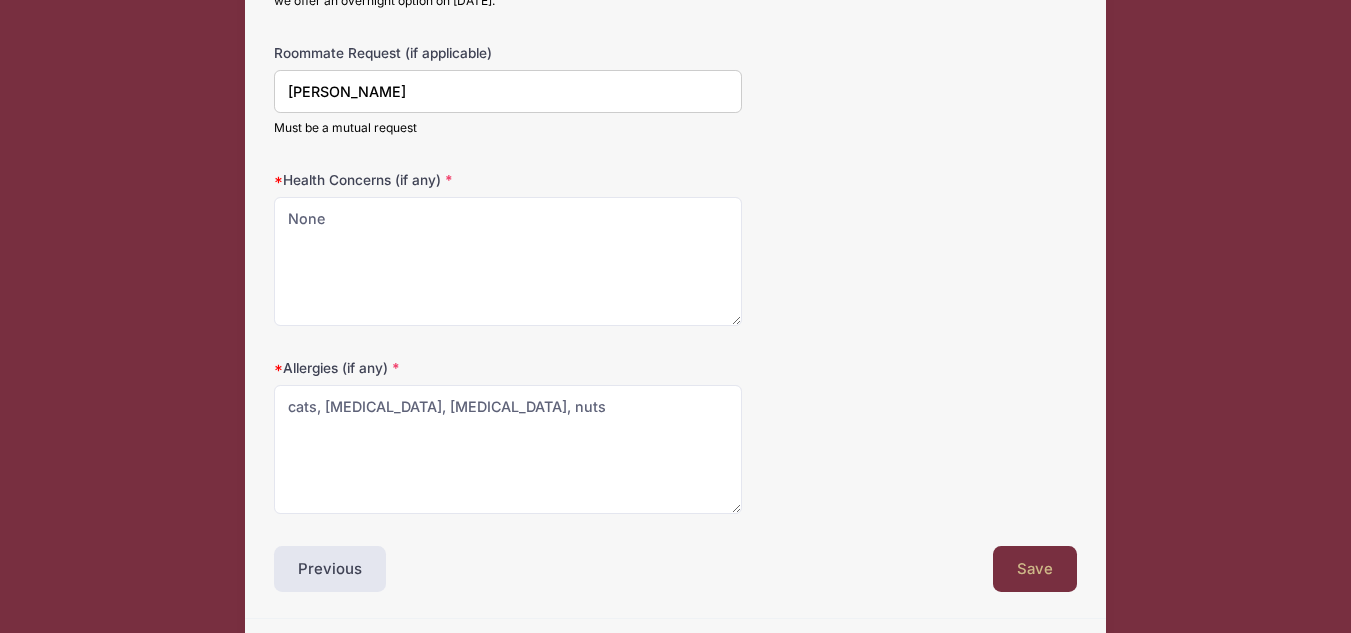 scroll, scrollTop: 1680, scrollLeft: 0, axis: vertical 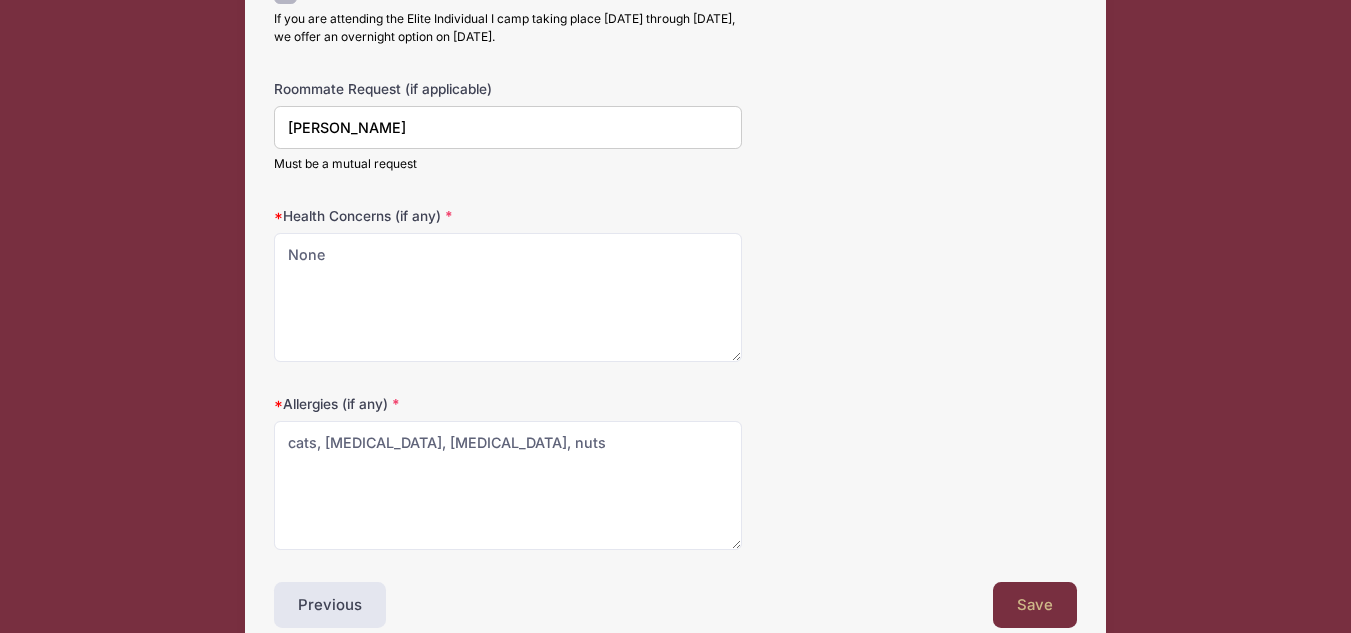 drag, startPoint x: 388, startPoint y: 127, endPoint x: 326, endPoint y: 141, distance: 63.560993 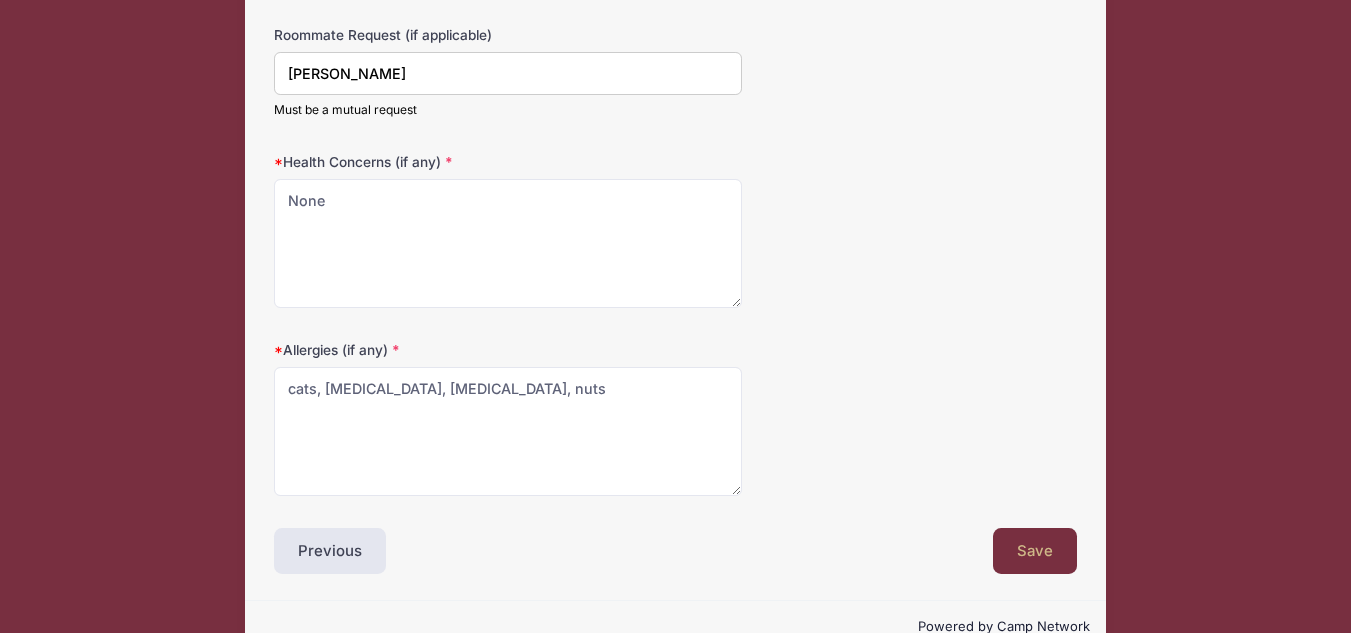 scroll, scrollTop: 1780, scrollLeft: 0, axis: vertical 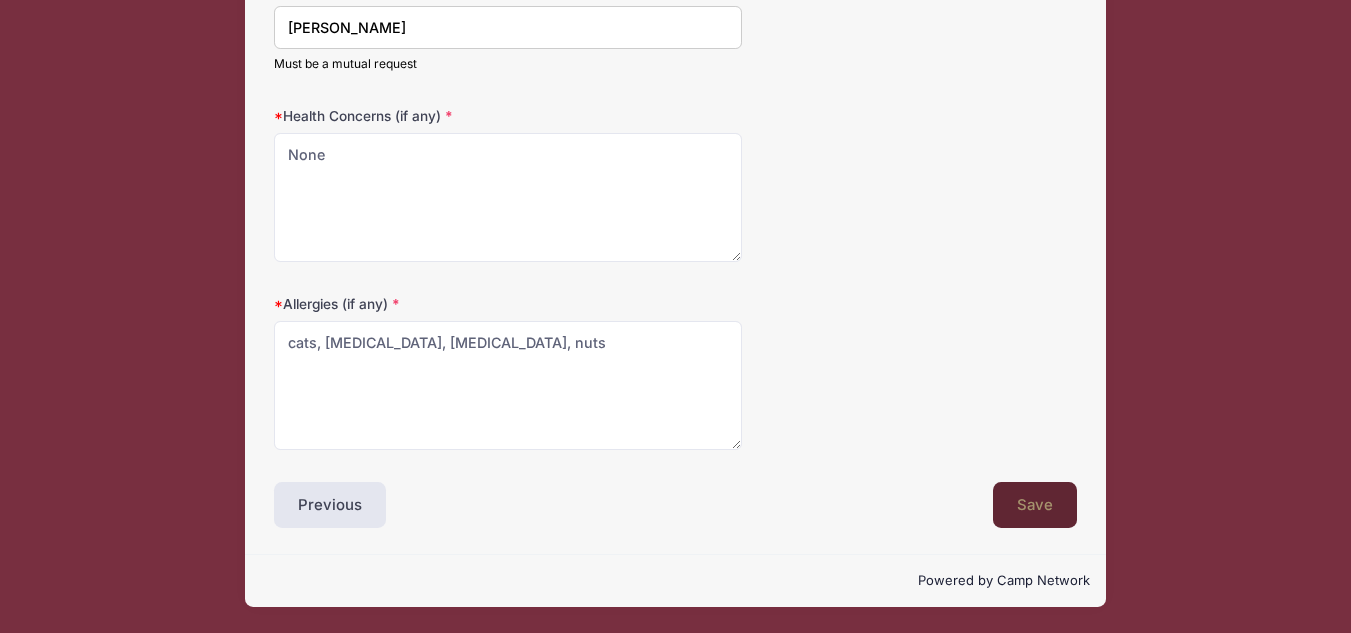 type on "[PERSON_NAME]" 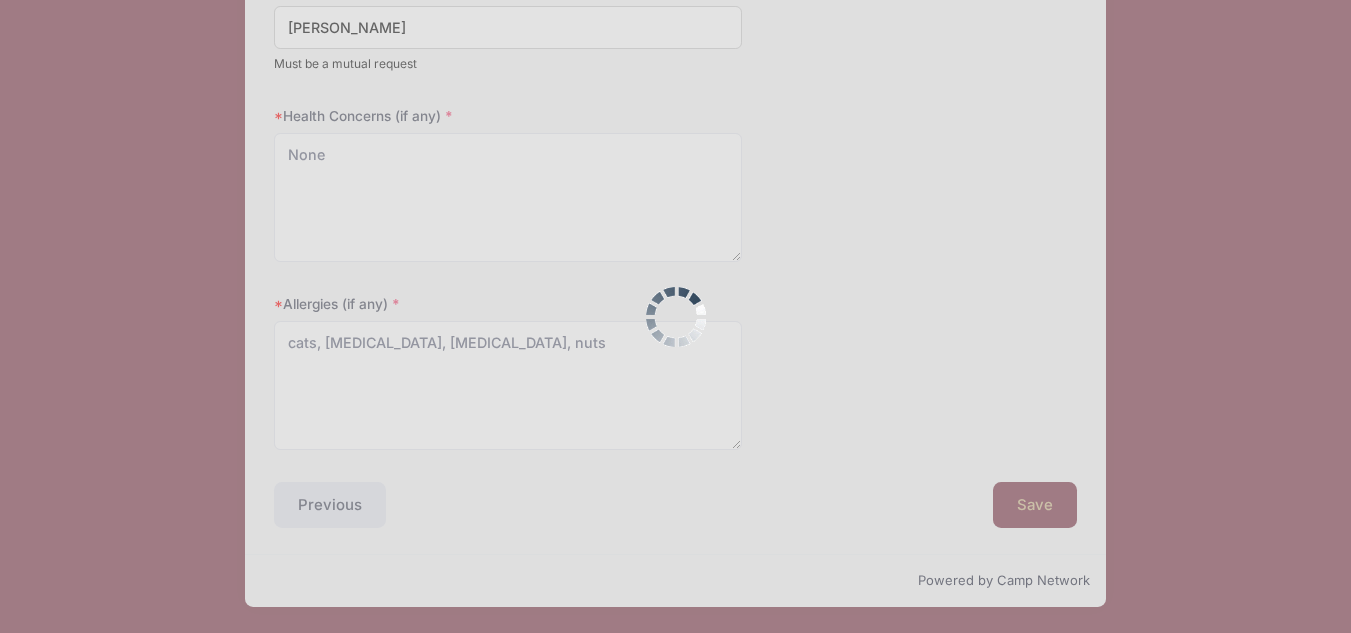 scroll, scrollTop: 0, scrollLeft: 0, axis: both 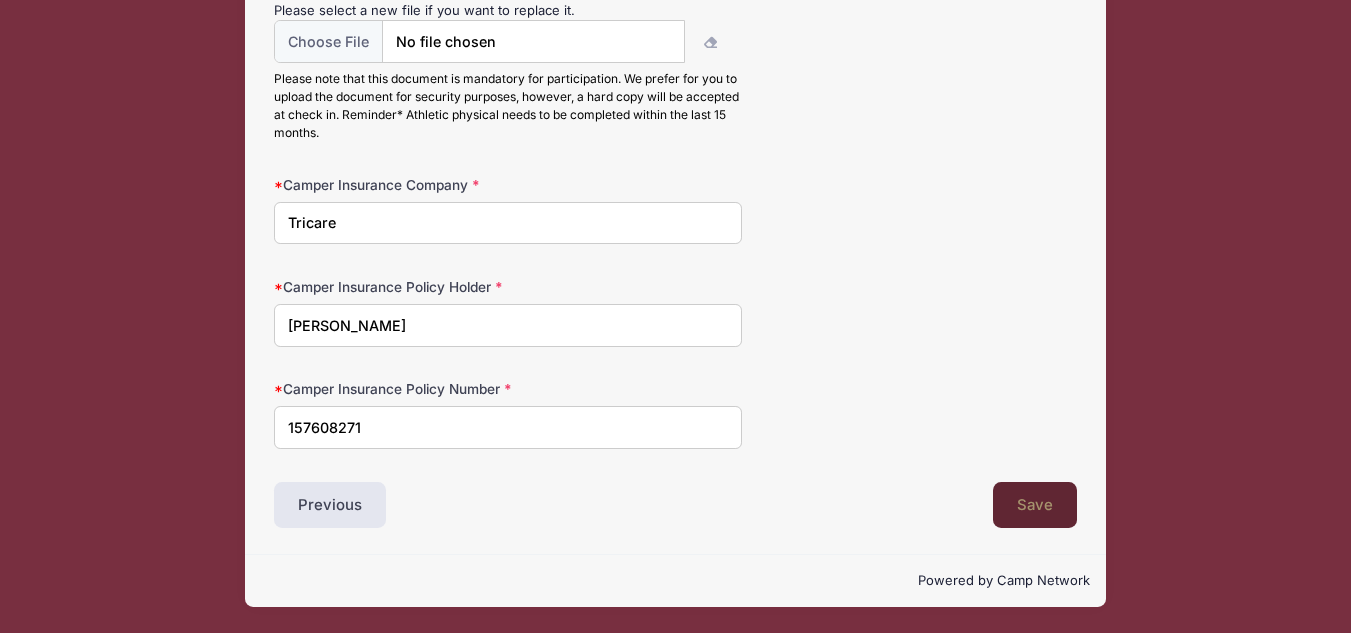 click on "Save" at bounding box center [1035, 505] 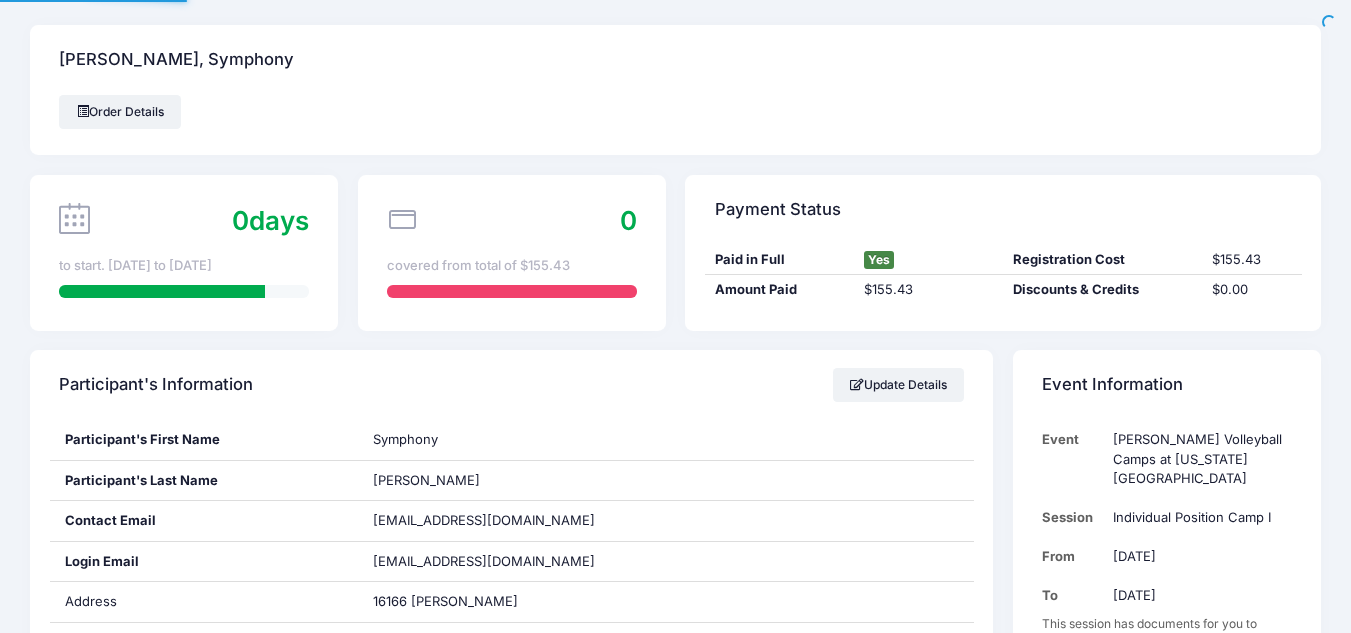 scroll, scrollTop: 0, scrollLeft: 0, axis: both 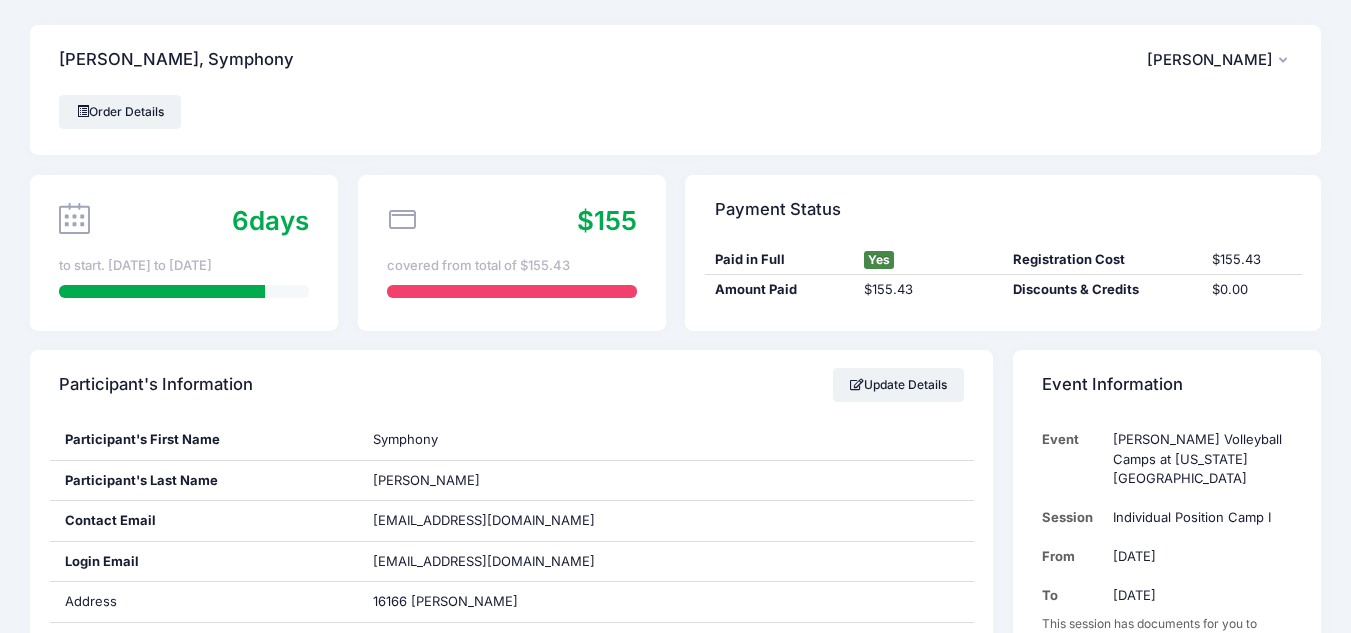 click on "SB [PERSON_NAME]" at bounding box center [1219, 60] 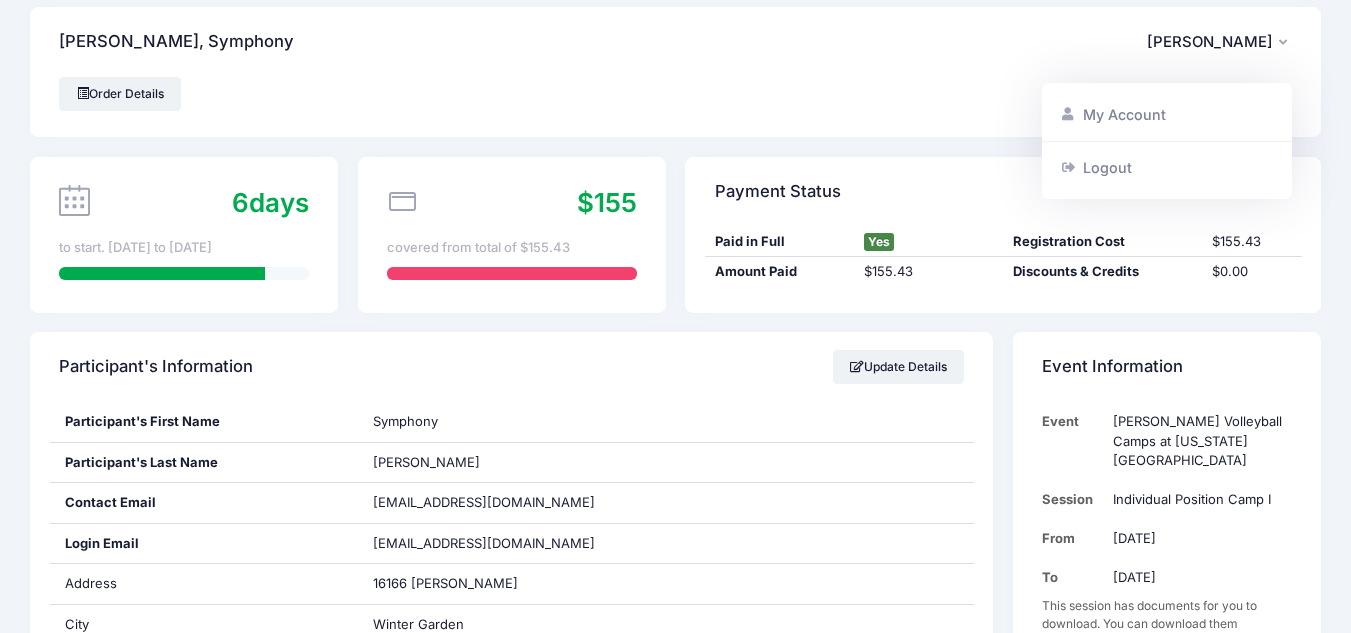scroll, scrollTop: 0, scrollLeft: 0, axis: both 